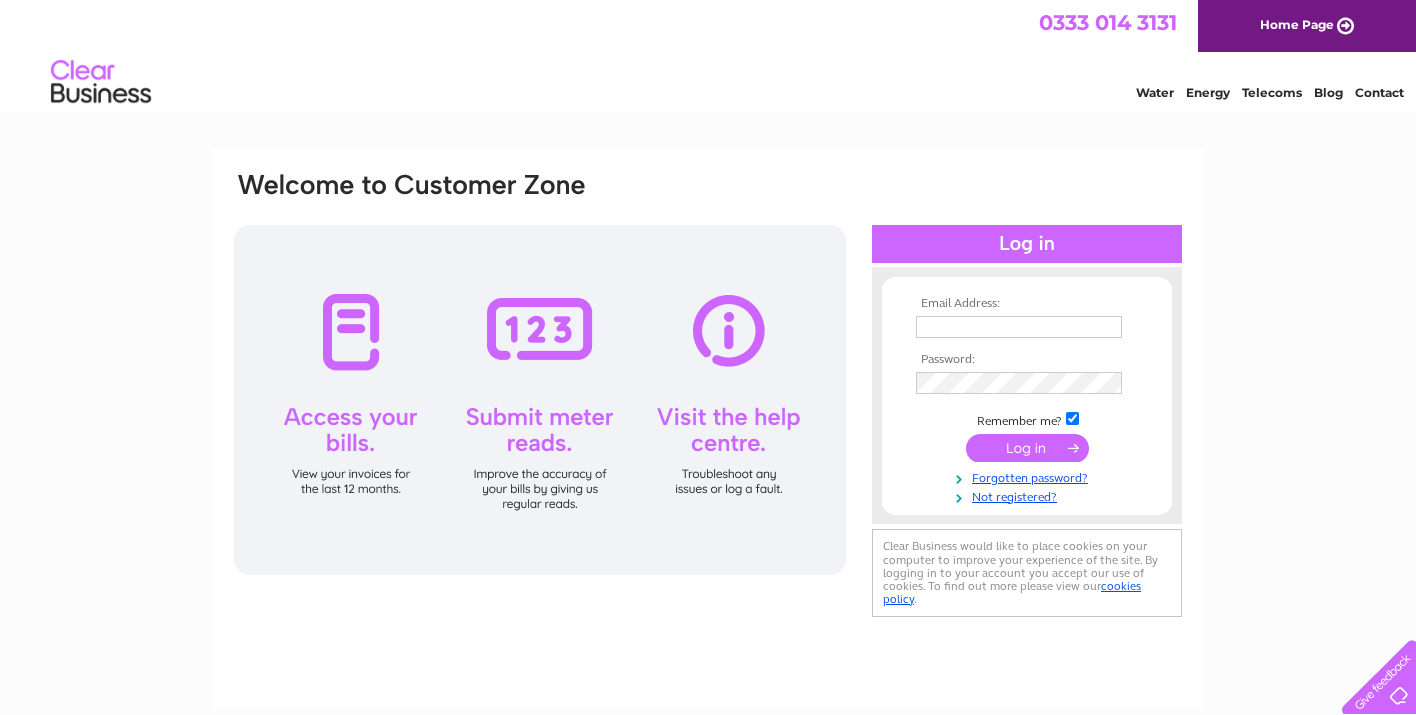 scroll, scrollTop: 0, scrollLeft: 0, axis: both 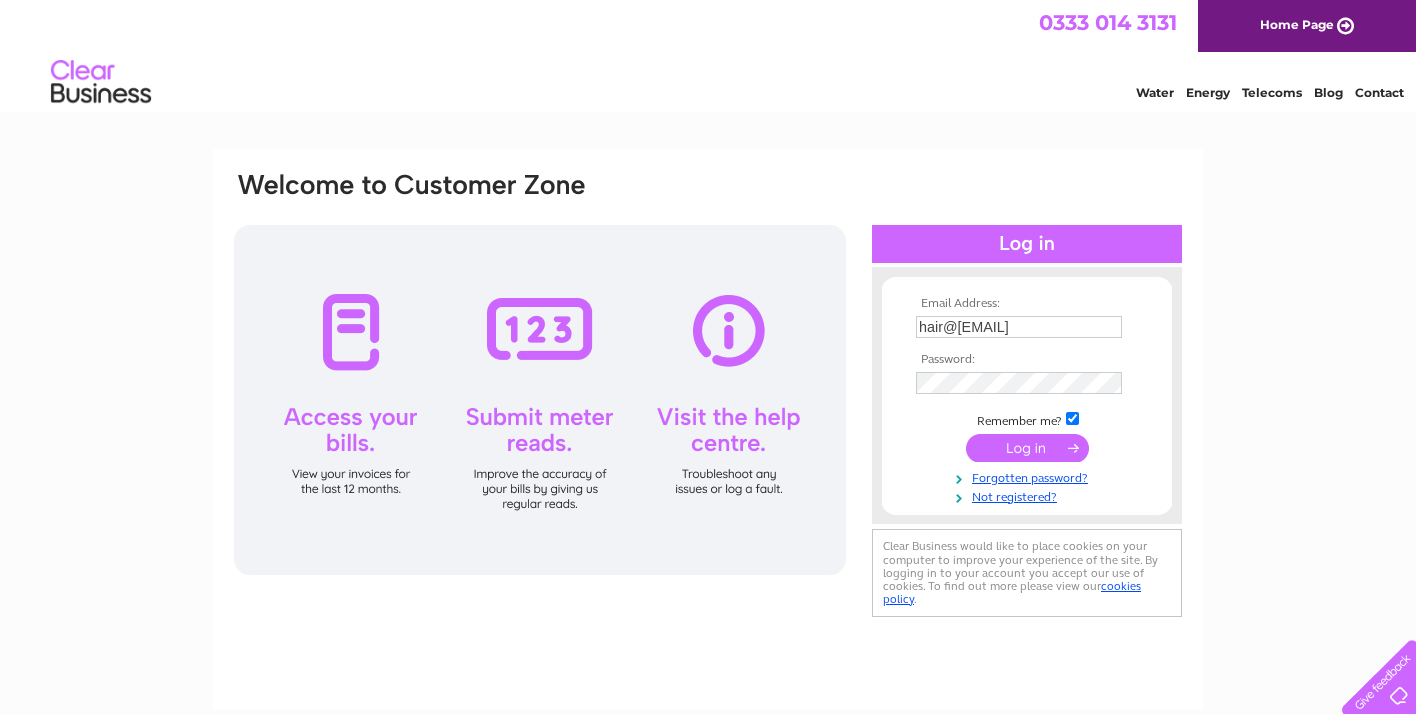 click at bounding box center (540, 400) 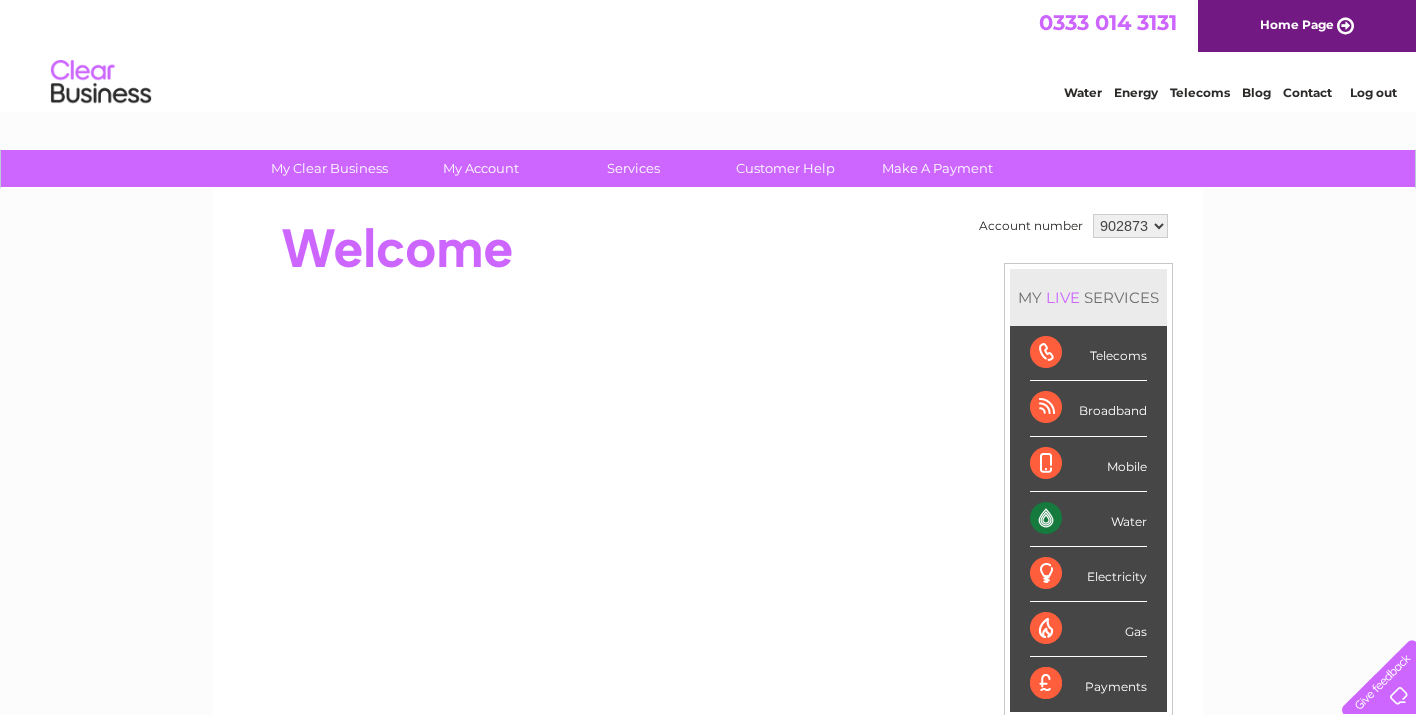scroll, scrollTop: 0, scrollLeft: 0, axis: both 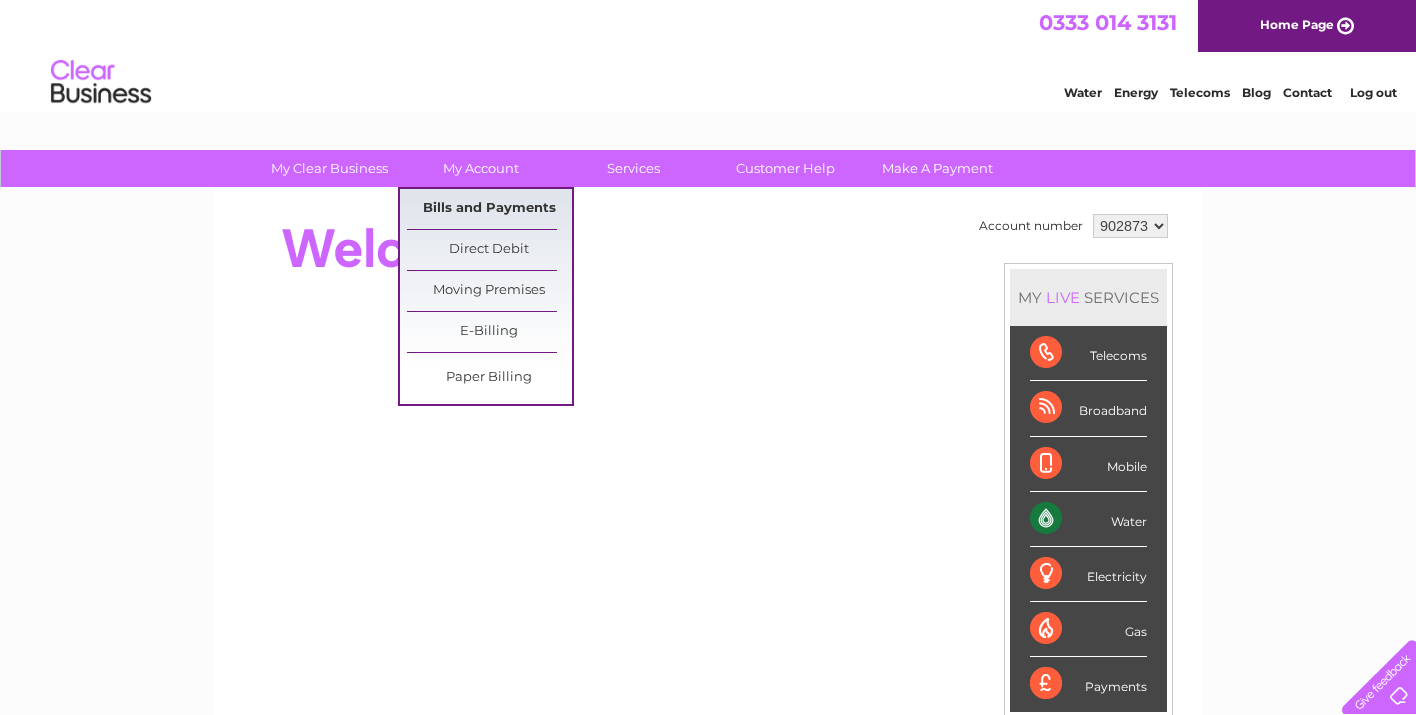 click on "Bills and Payments" at bounding box center (489, 209) 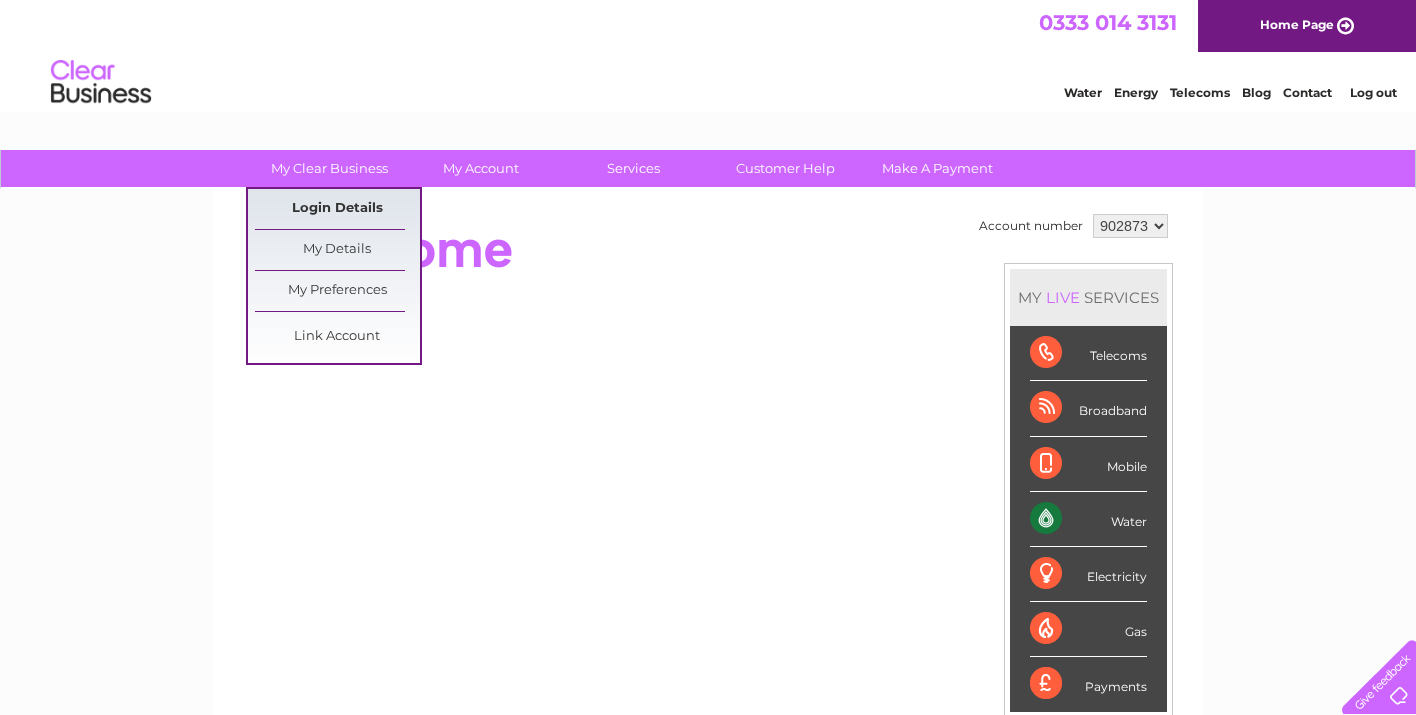 click on "Login Details" at bounding box center (337, 209) 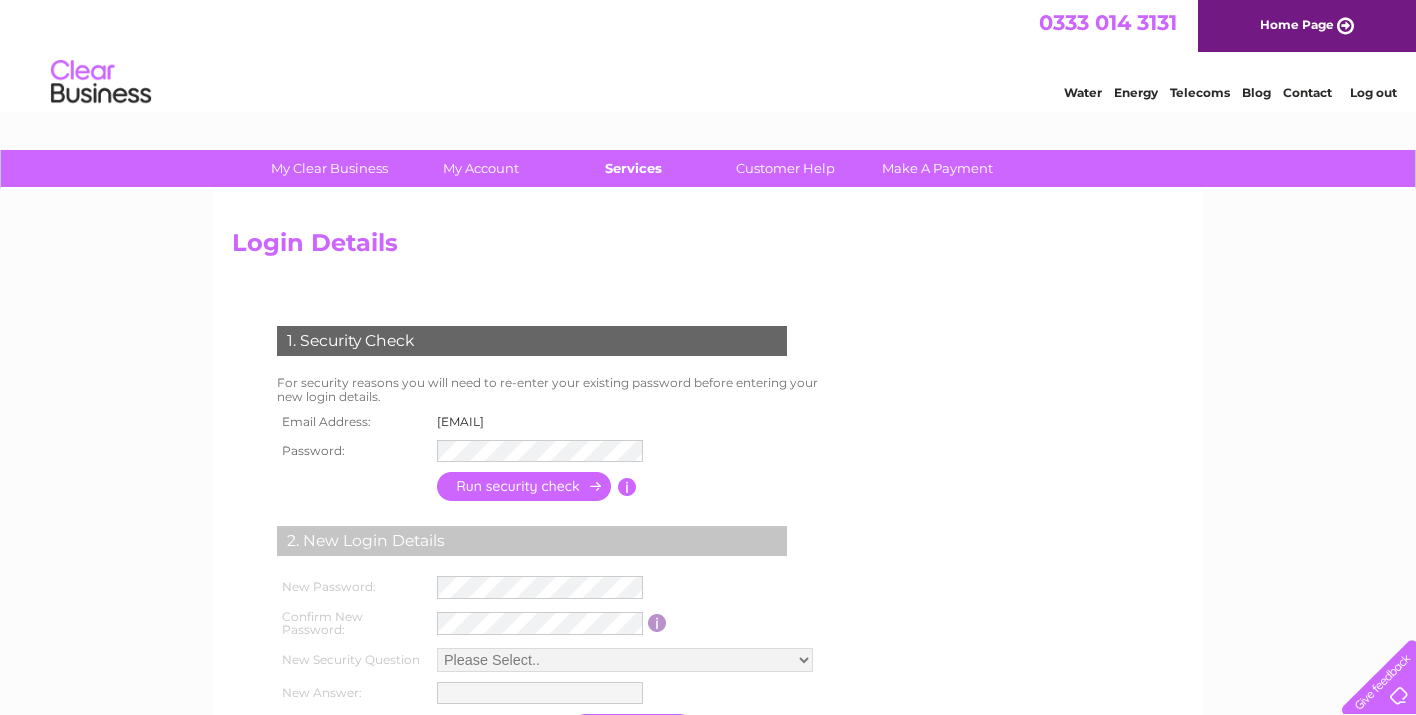 scroll, scrollTop: 0, scrollLeft: 0, axis: both 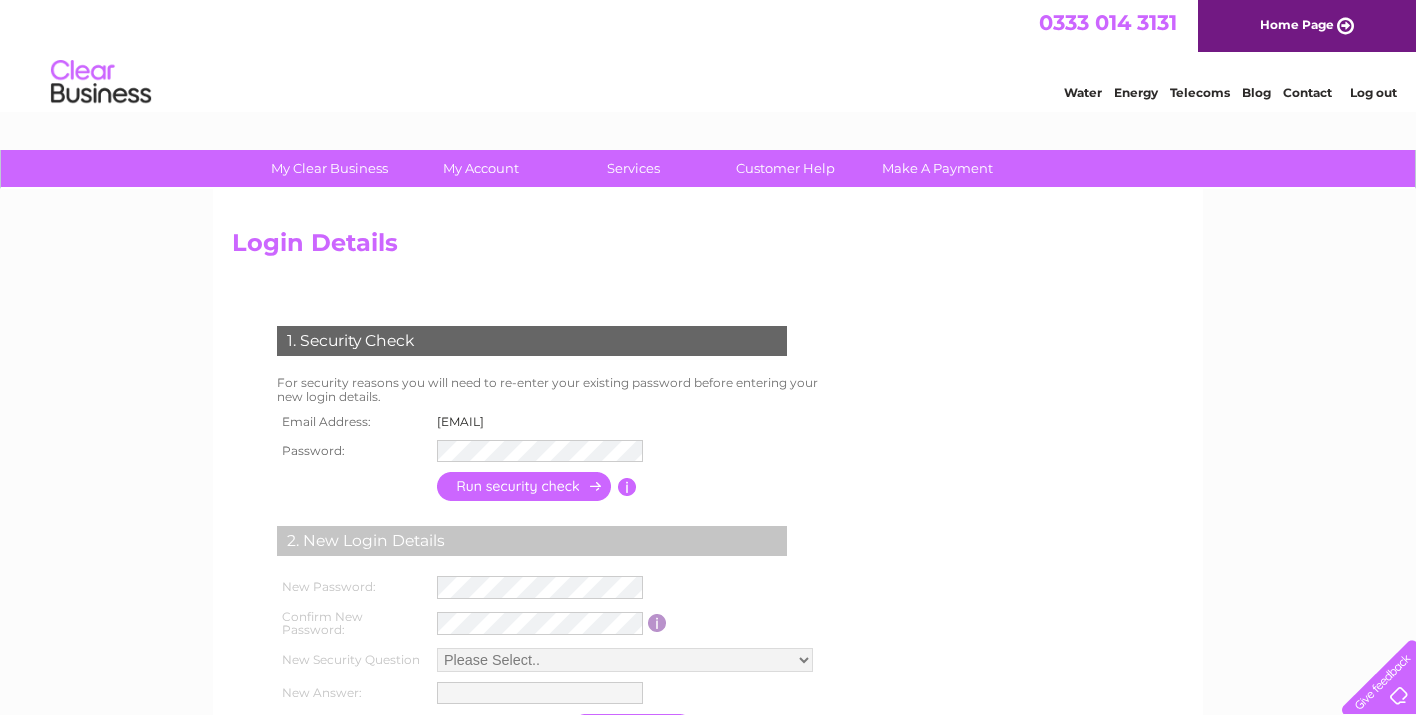 click at bounding box center [525, 486] 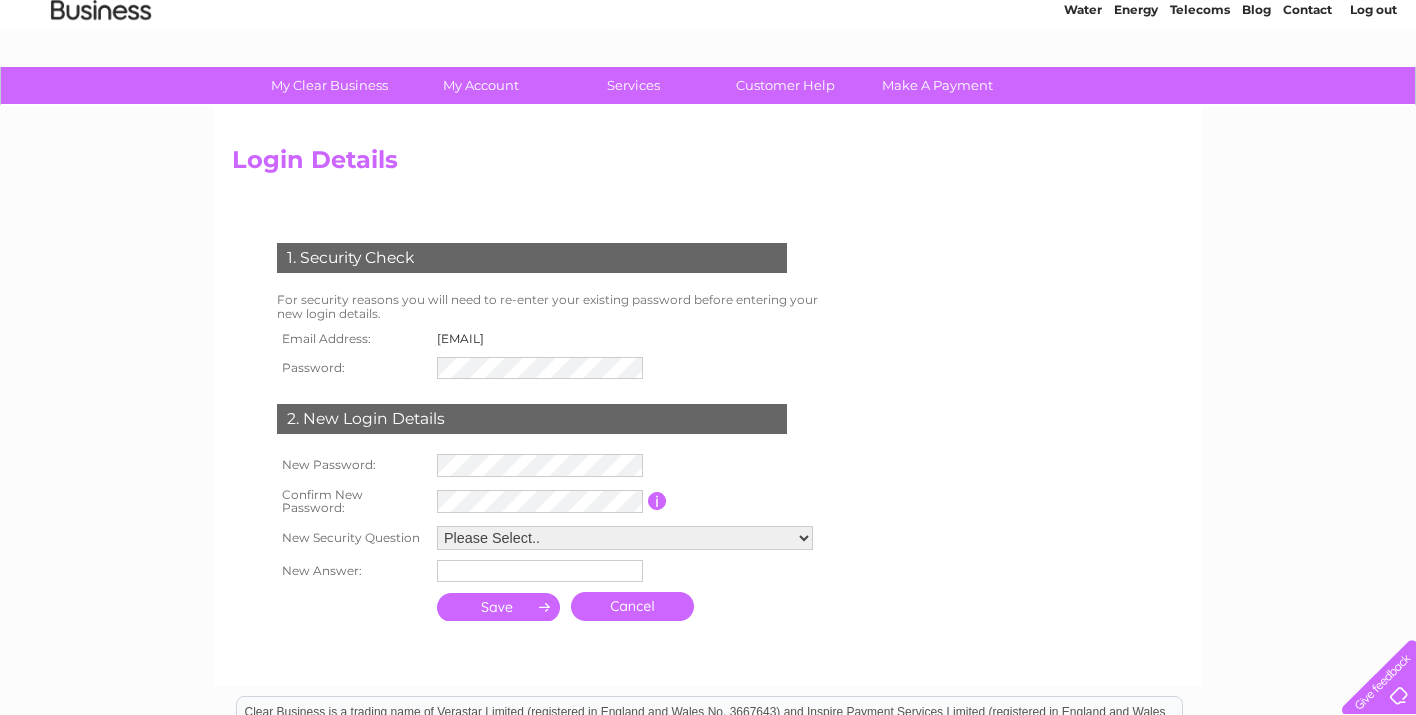scroll, scrollTop: 89, scrollLeft: 0, axis: vertical 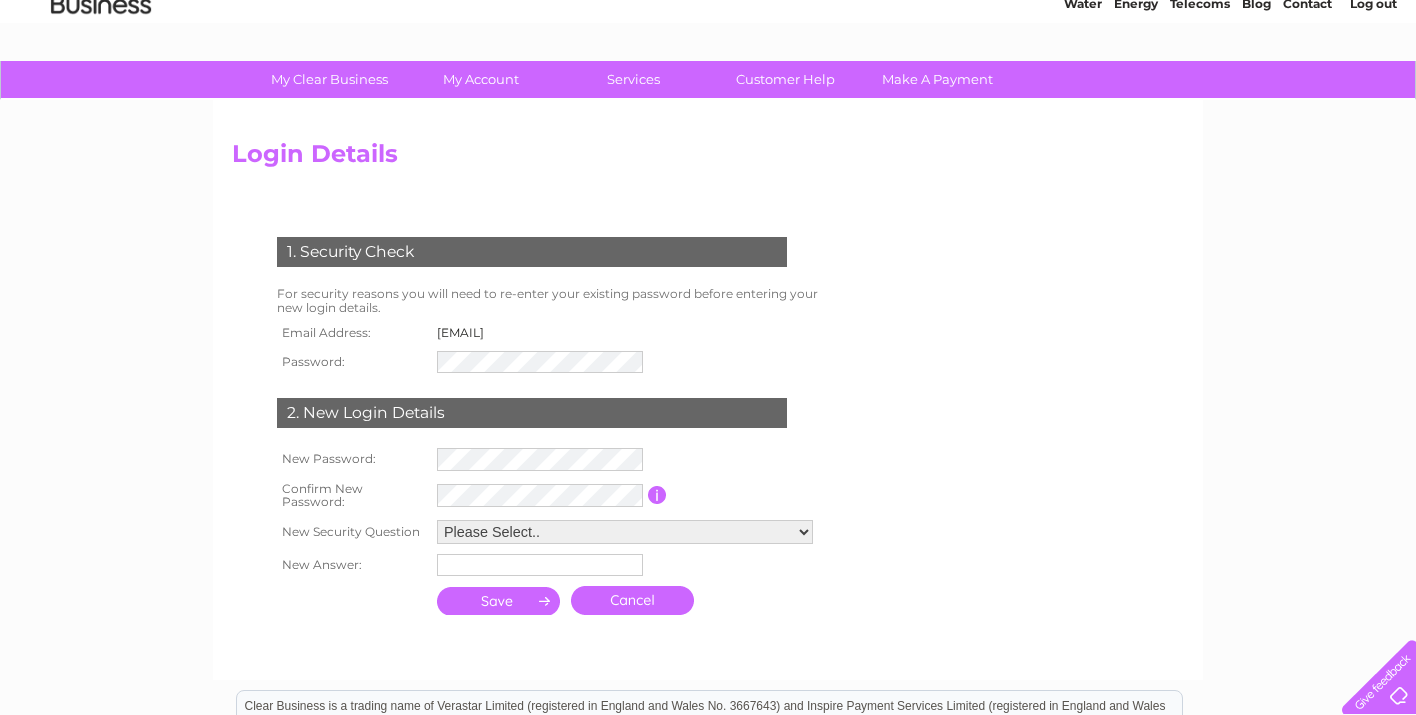 click on "Cancel" at bounding box center [632, 600] 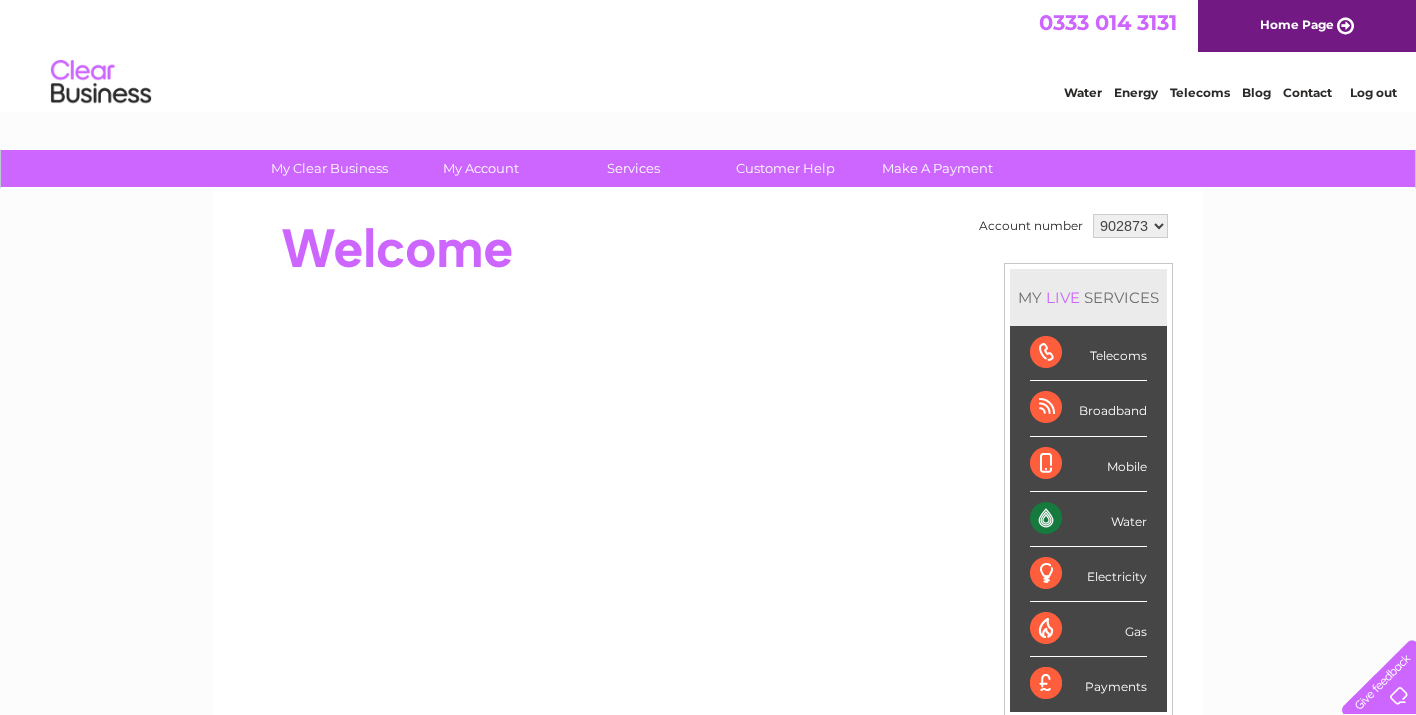 scroll, scrollTop: 0, scrollLeft: 0, axis: both 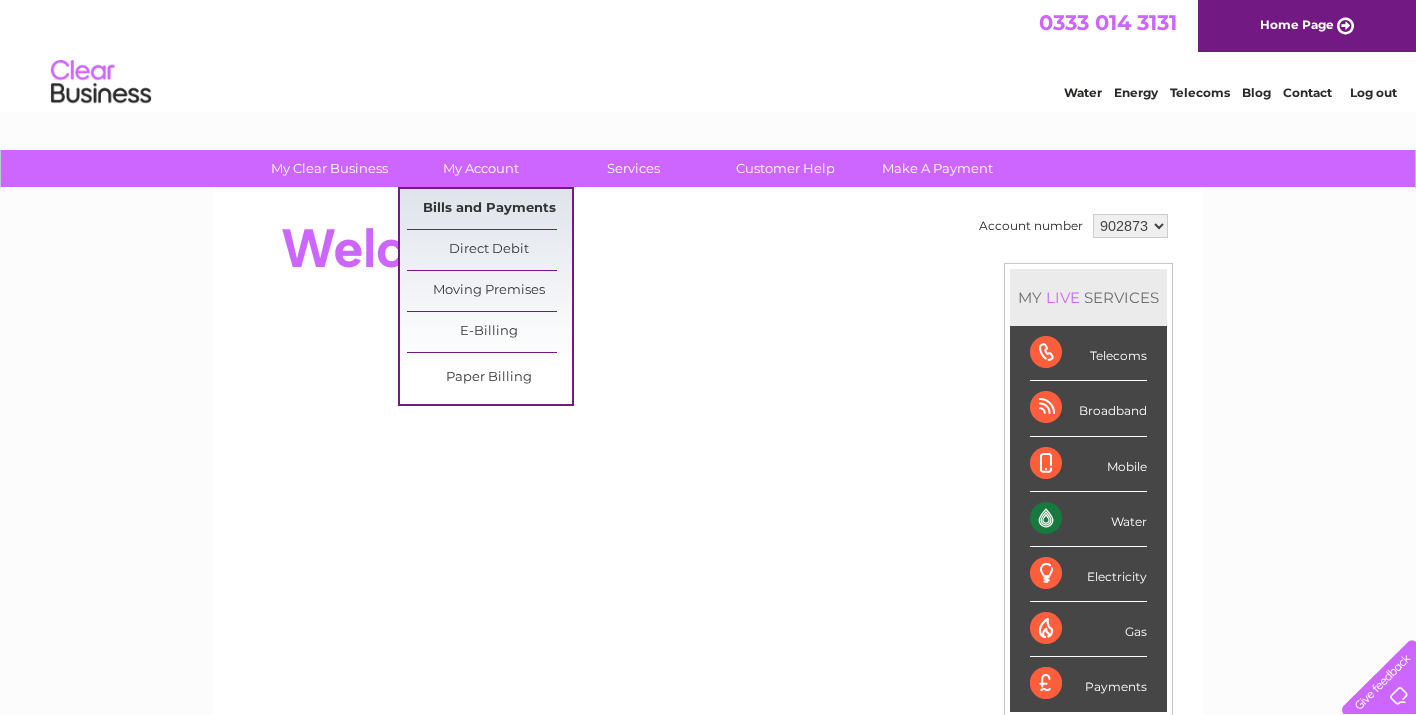 click on "Bills and Payments" at bounding box center (489, 209) 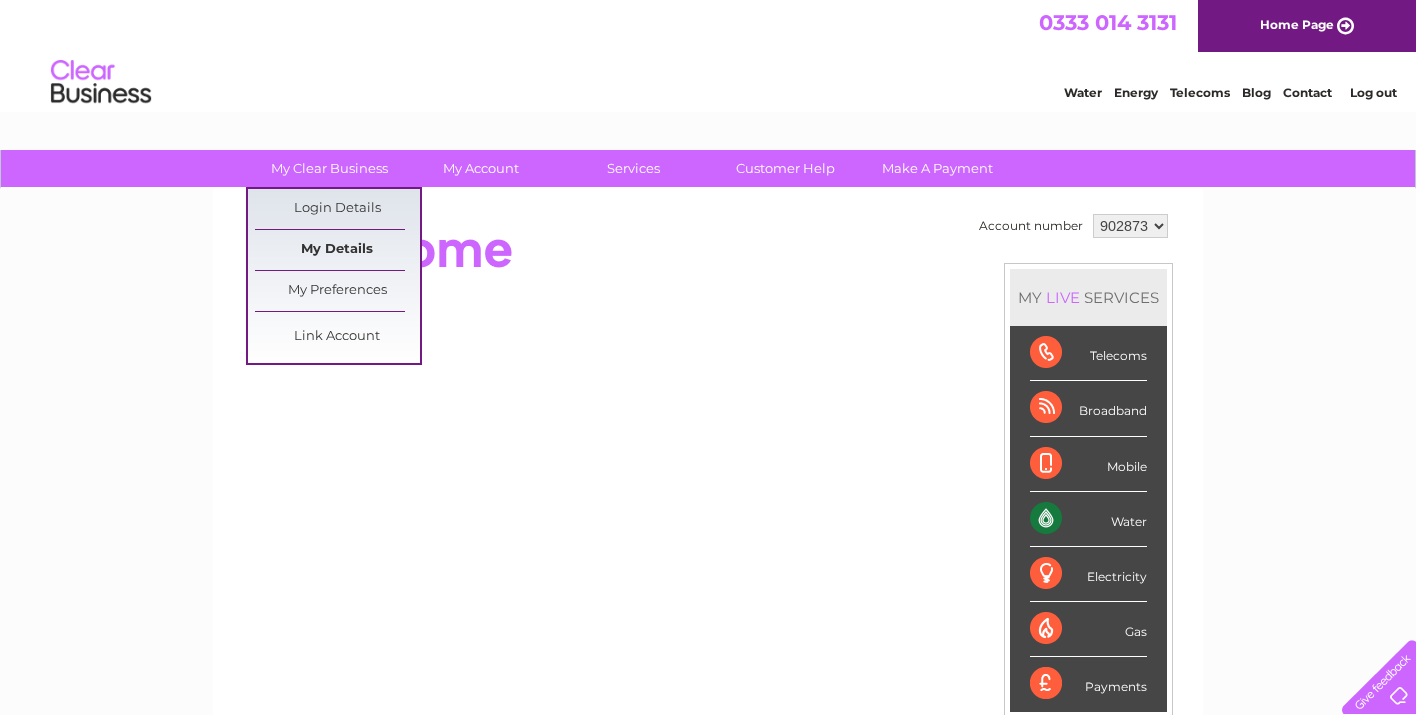 click on "My Details" at bounding box center [337, 250] 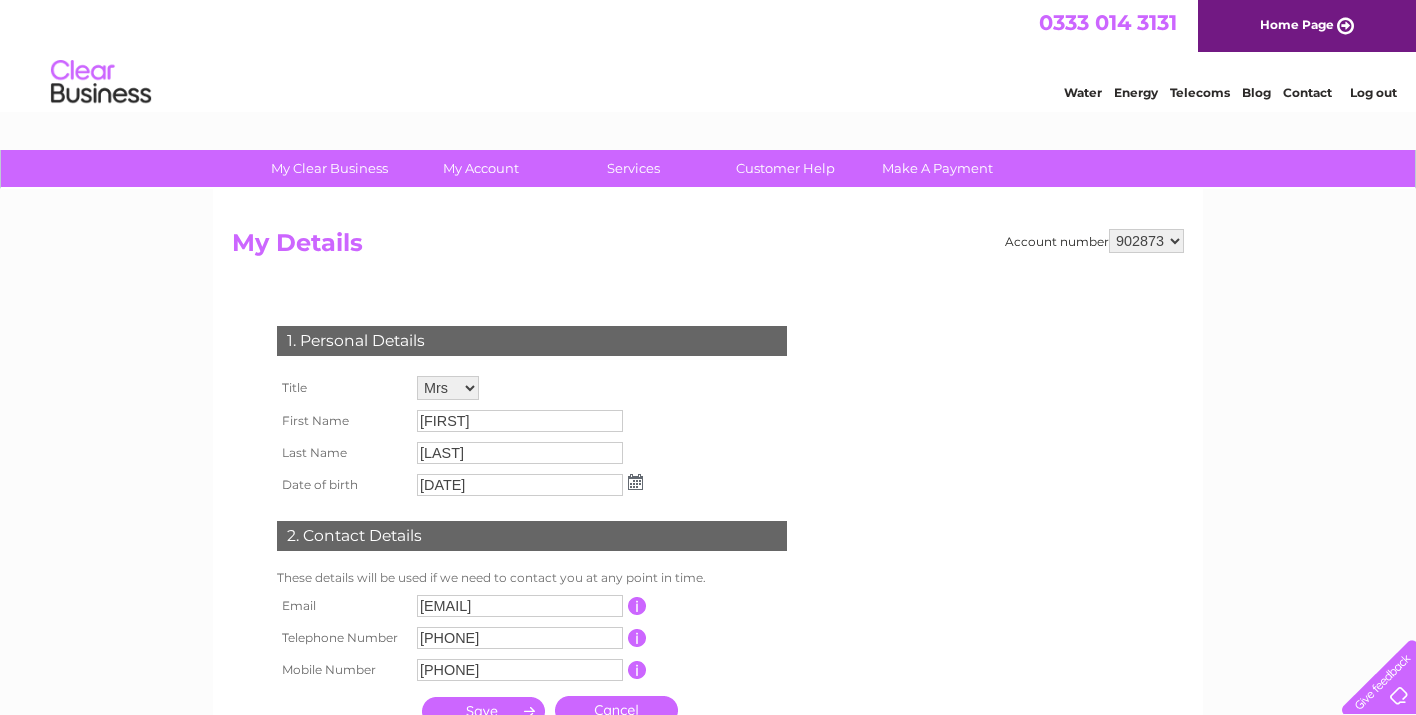 scroll, scrollTop: 0, scrollLeft: 0, axis: both 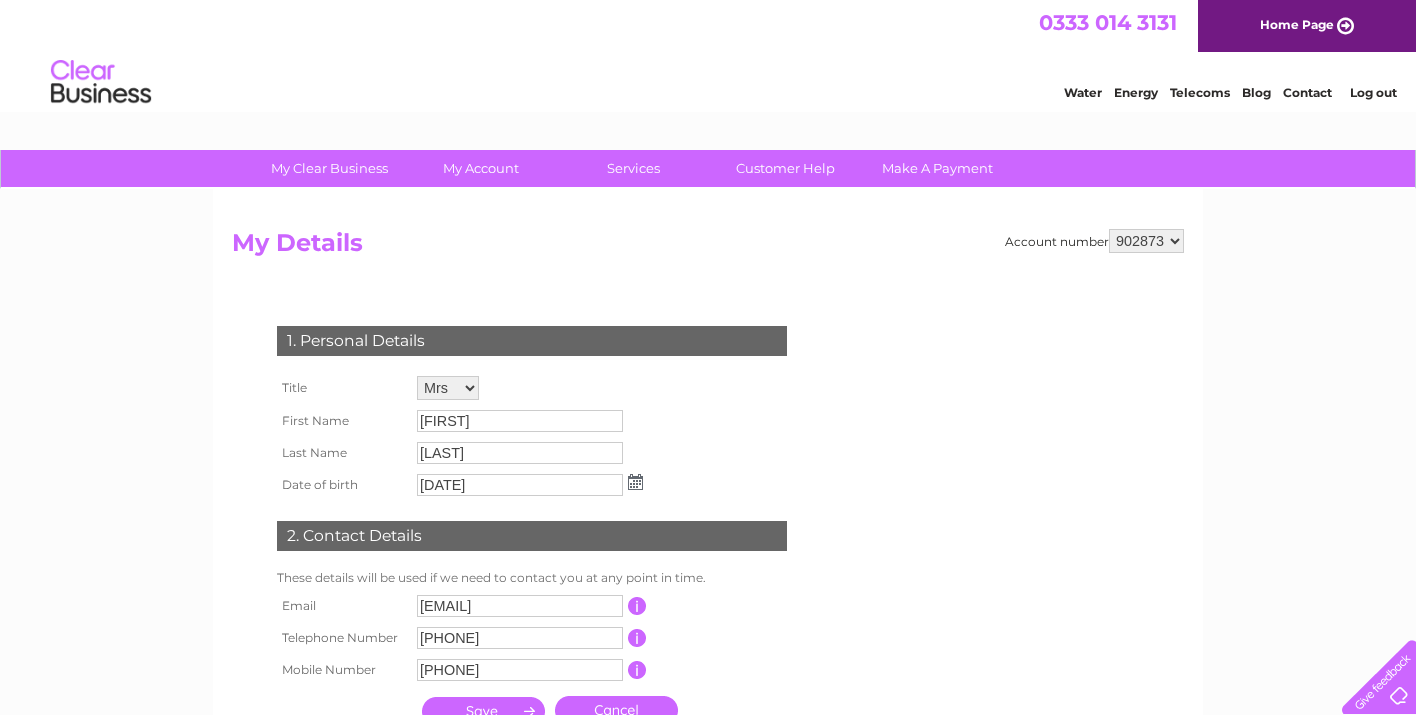 click on "Water" at bounding box center (1083, 92) 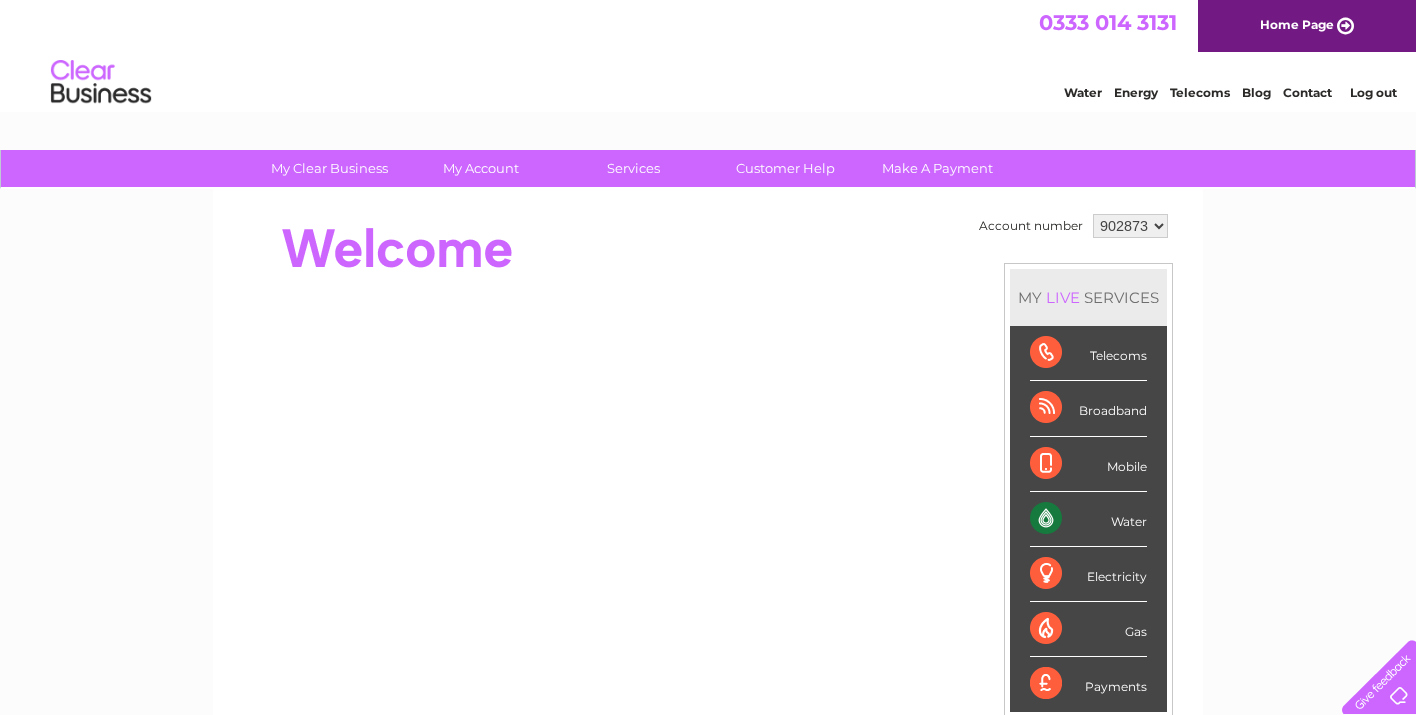 scroll, scrollTop: 0, scrollLeft: 0, axis: both 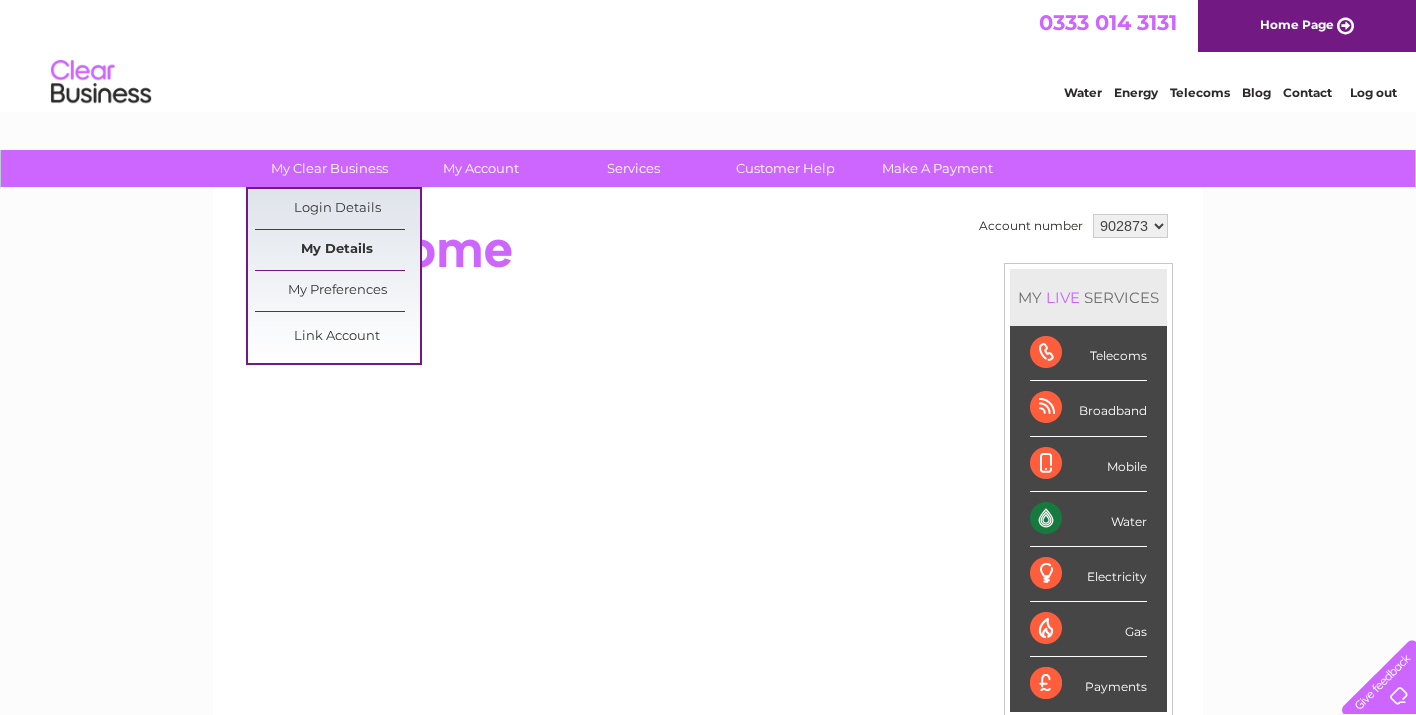click on "My Details" at bounding box center (337, 250) 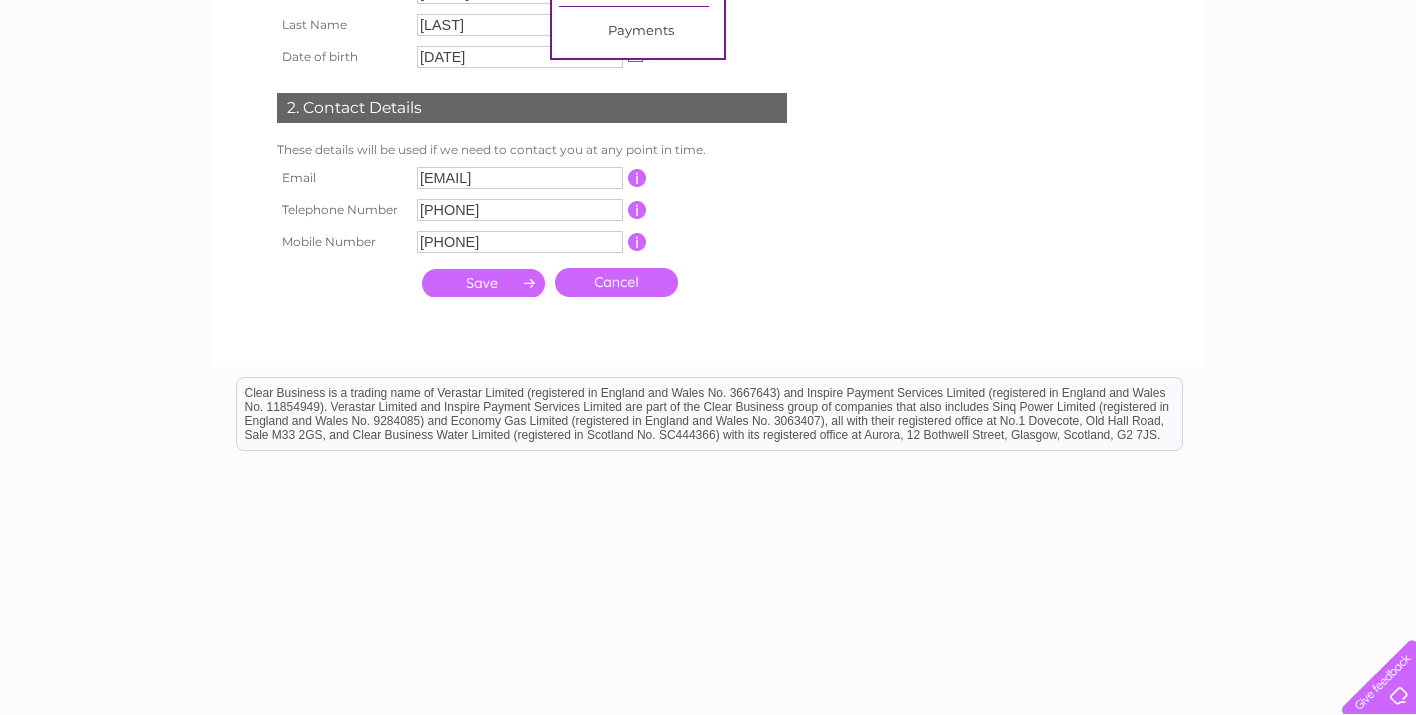 scroll, scrollTop: 440, scrollLeft: 0, axis: vertical 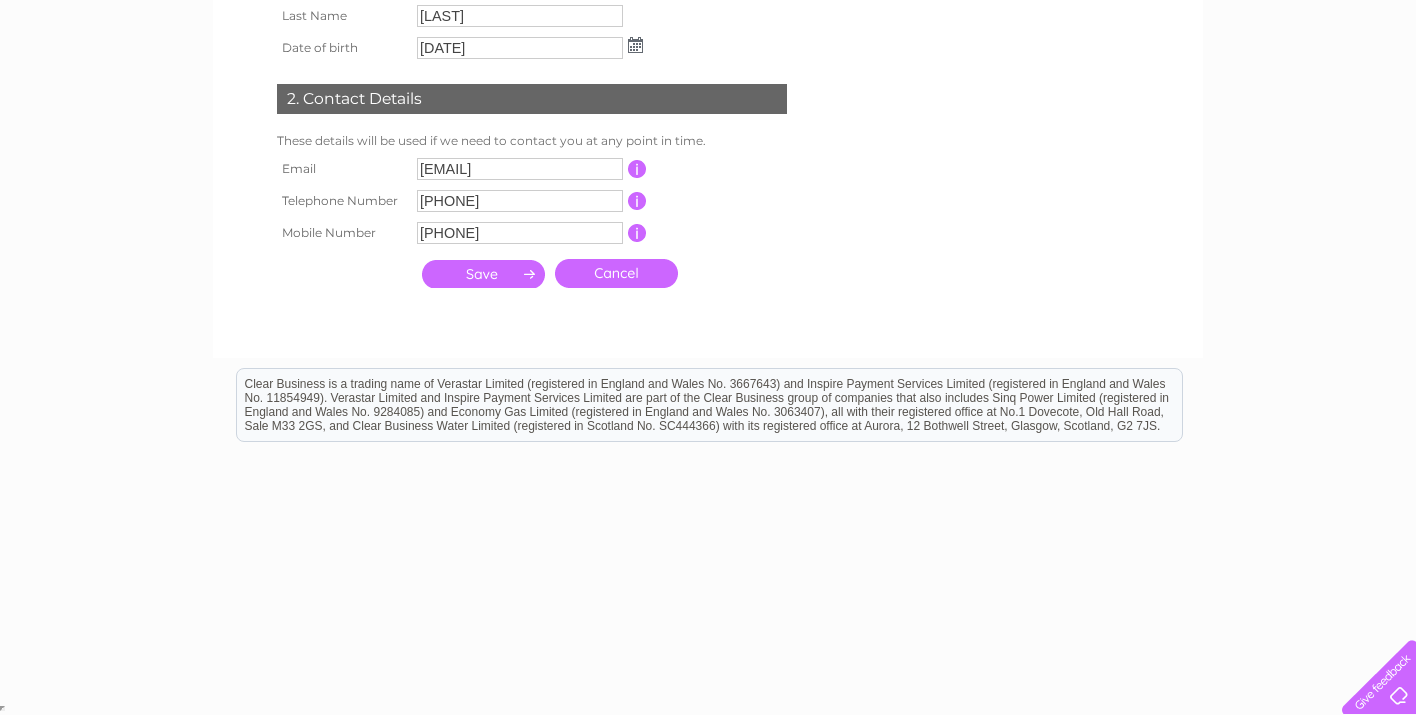 click at bounding box center [483, 274] 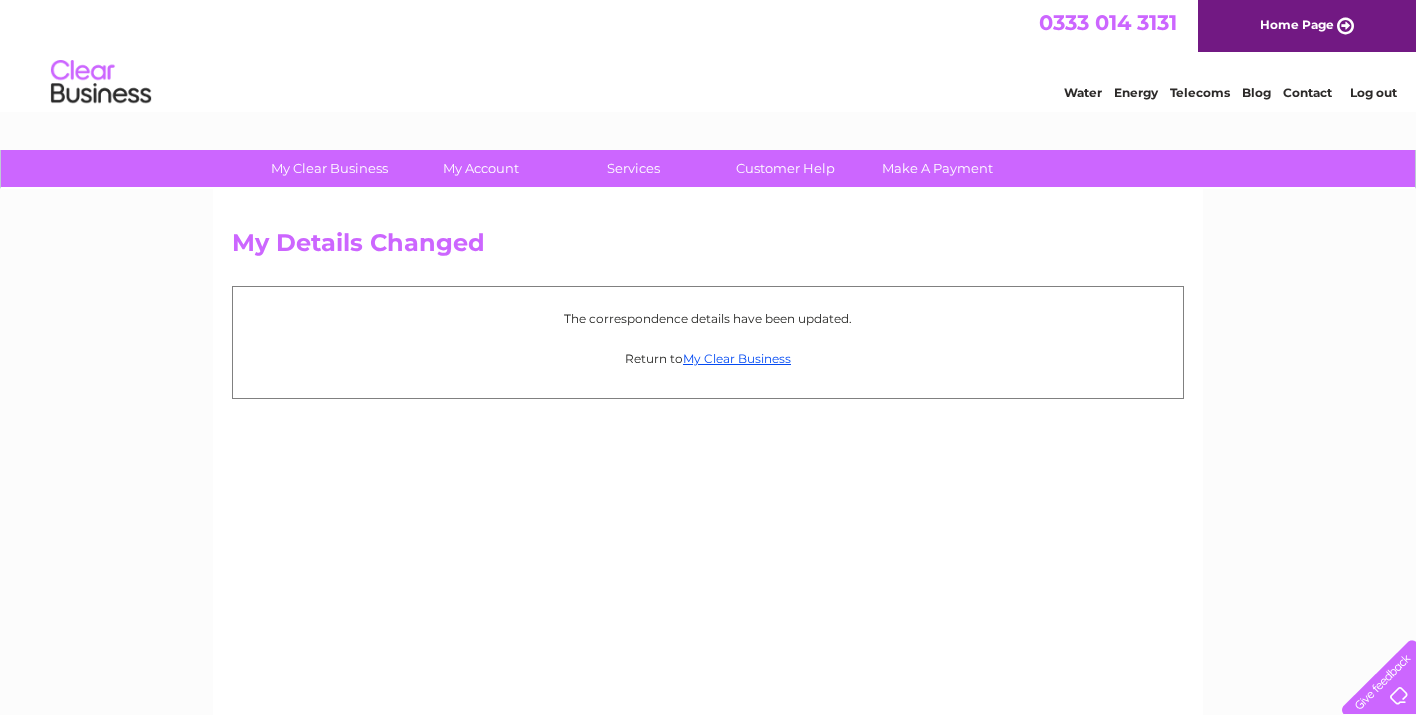 scroll, scrollTop: 0, scrollLeft: 0, axis: both 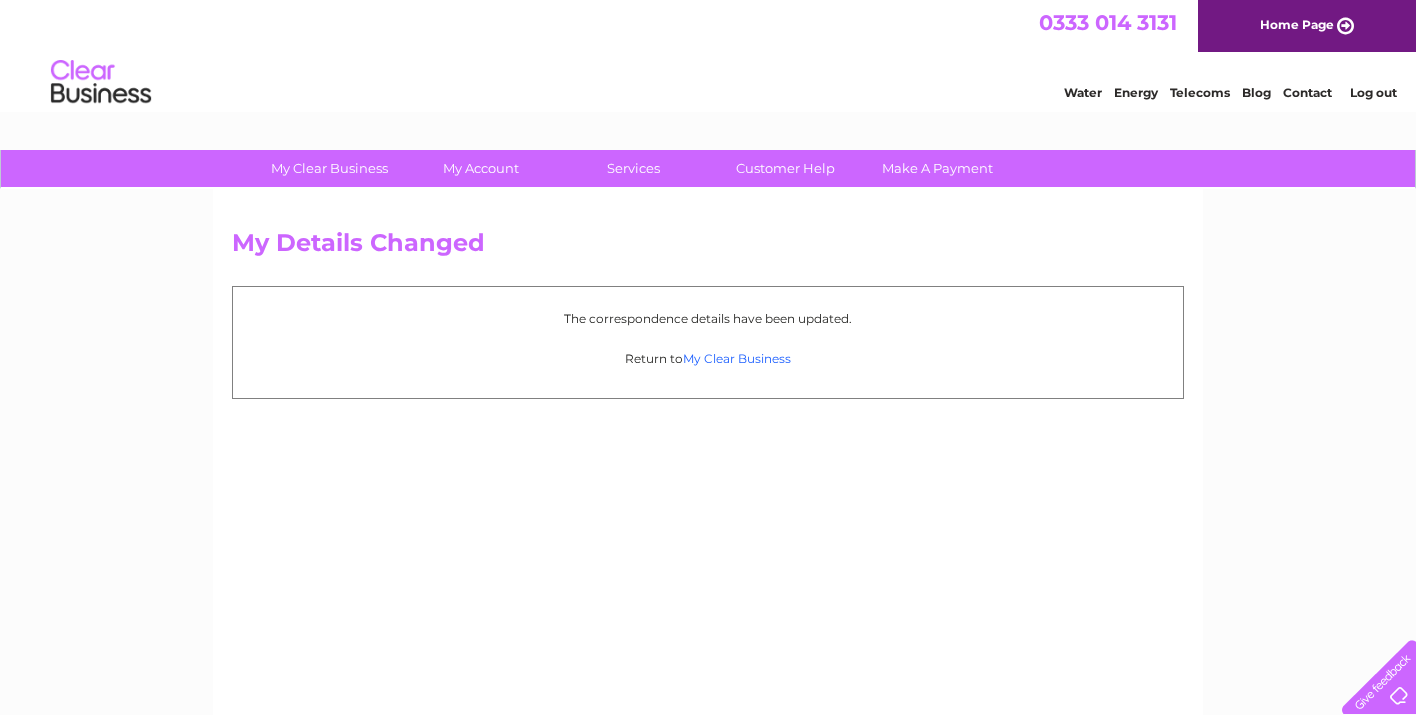 click on "My Clear Business" at bounding box center (737, 358) 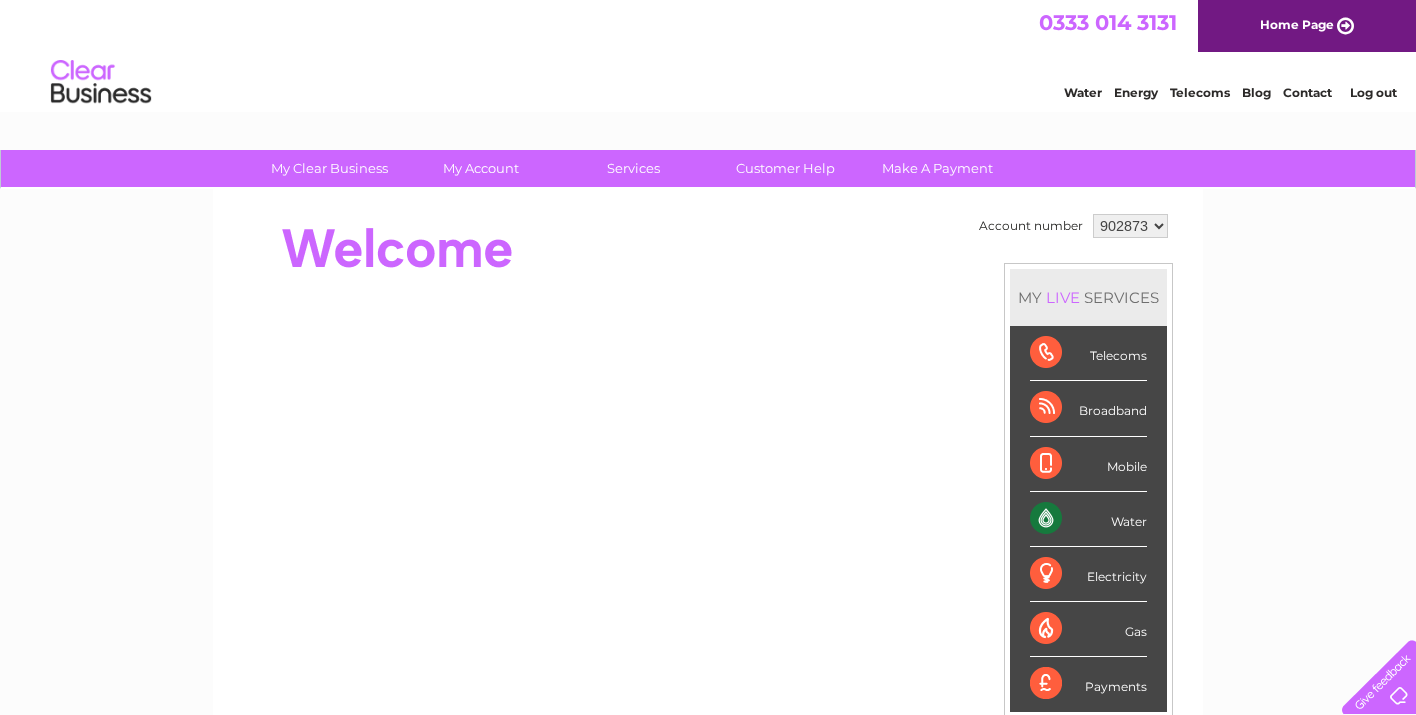 scroll, scrollTop: 0, scrollLeft: 0, axis: both 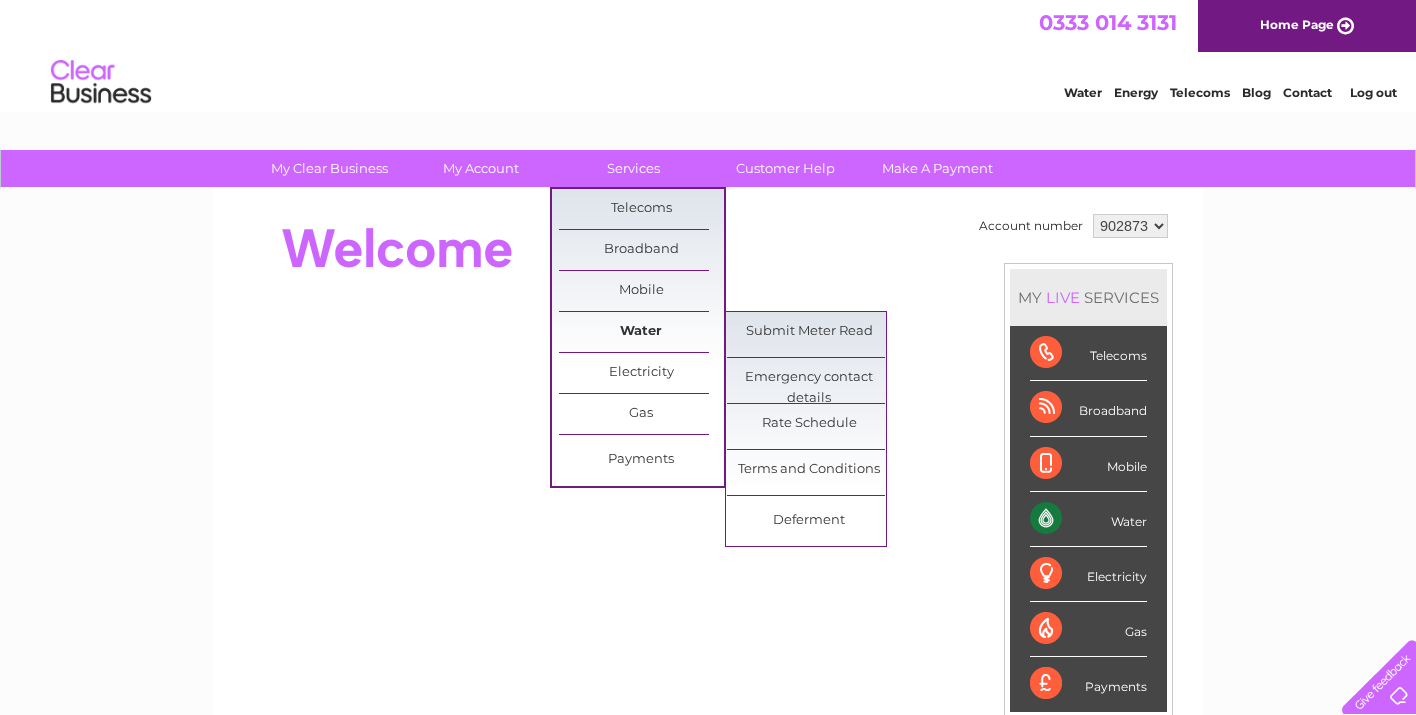 click on "Water" at bounding box center (641, 332) 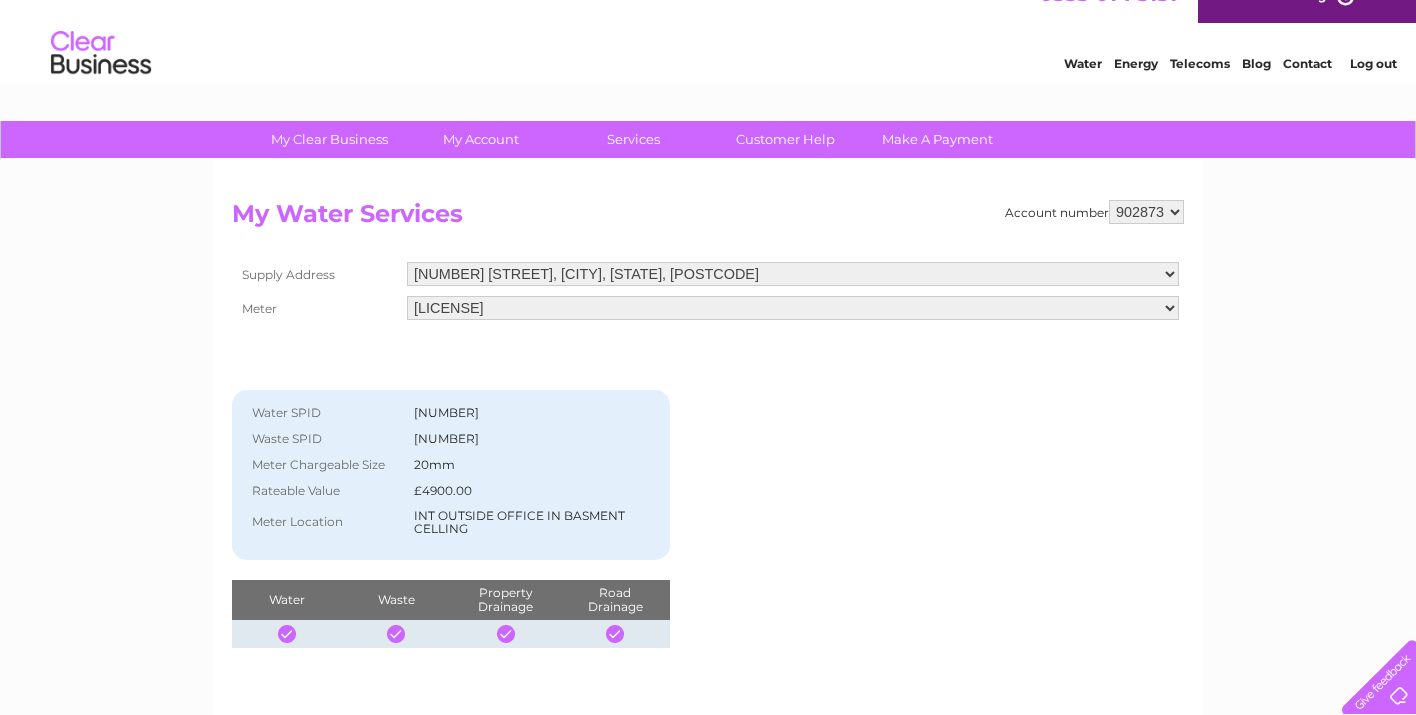 scroll, scrollTop: 24, scrollLeft: 0, axis: vertical 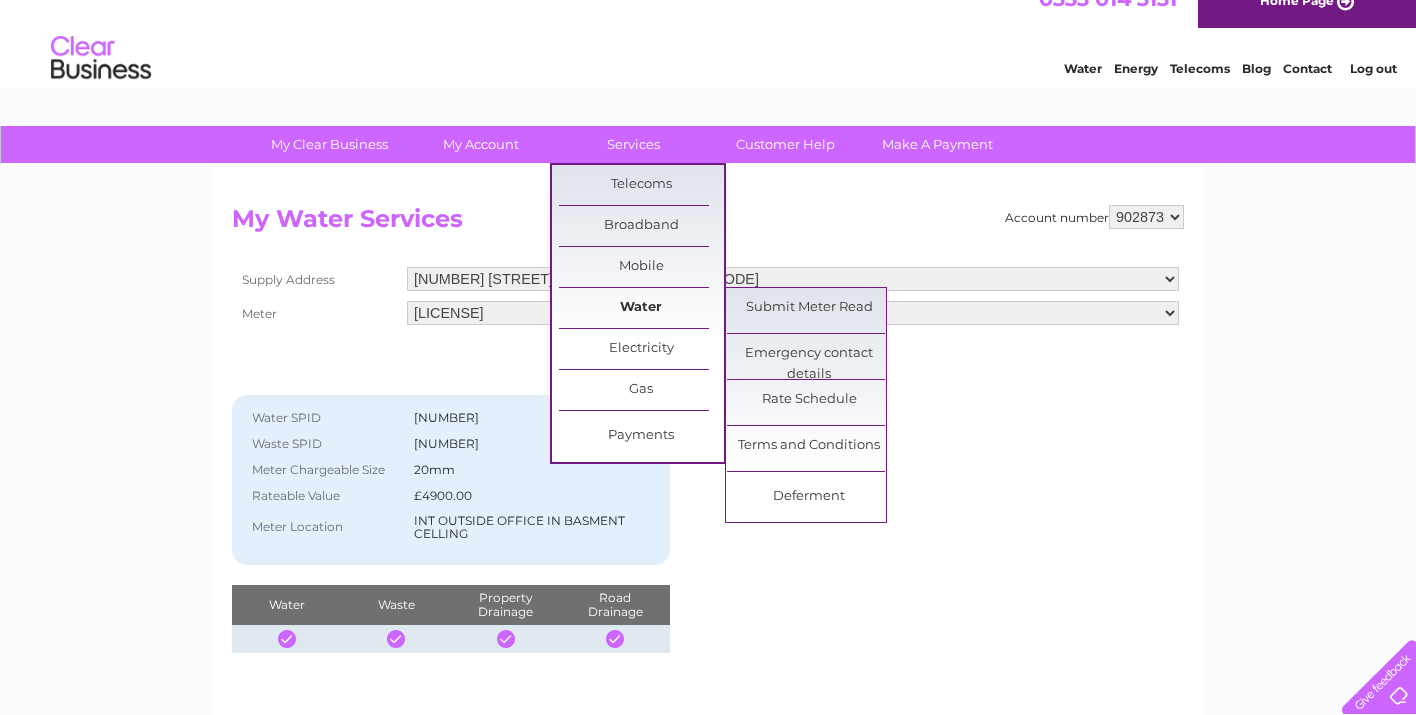 click on "Water" at bounding box center [641, 308] 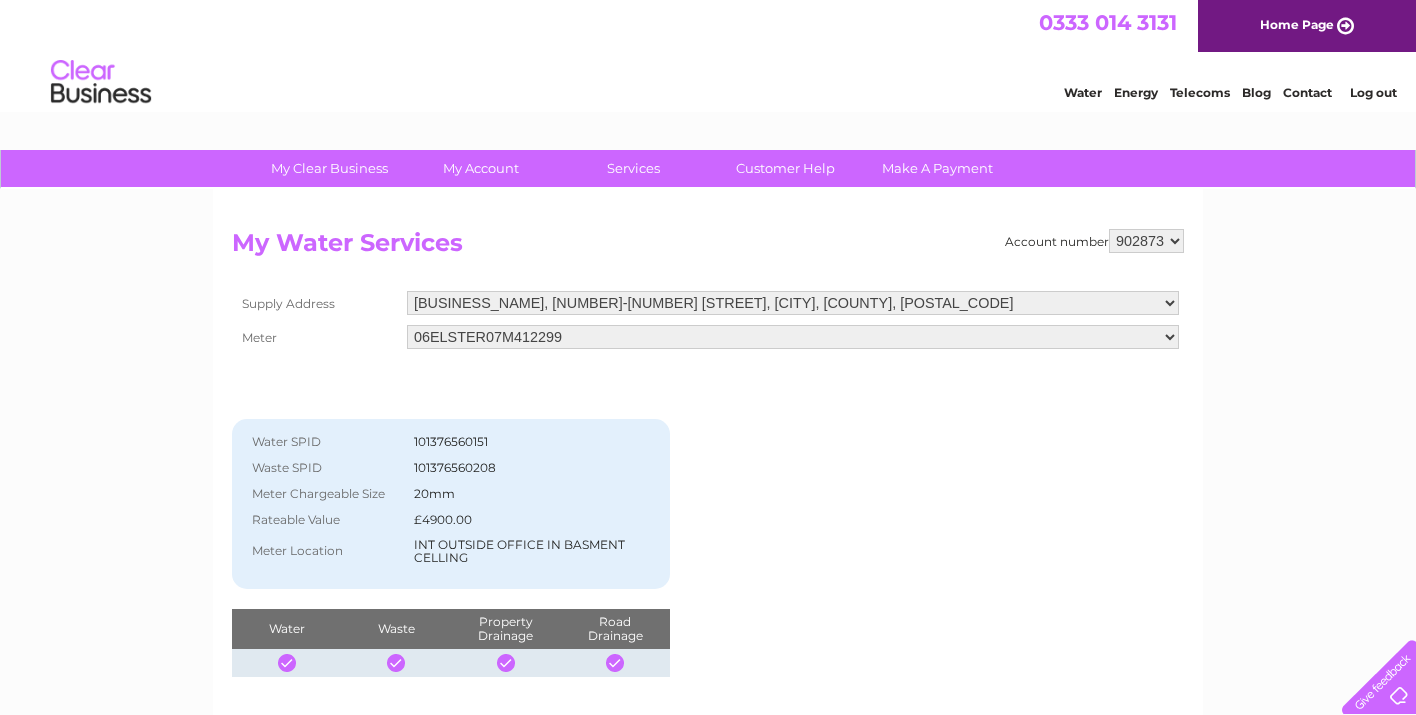 scroll, scrollTop: 28, scrollLeft: 0, axis: vertical 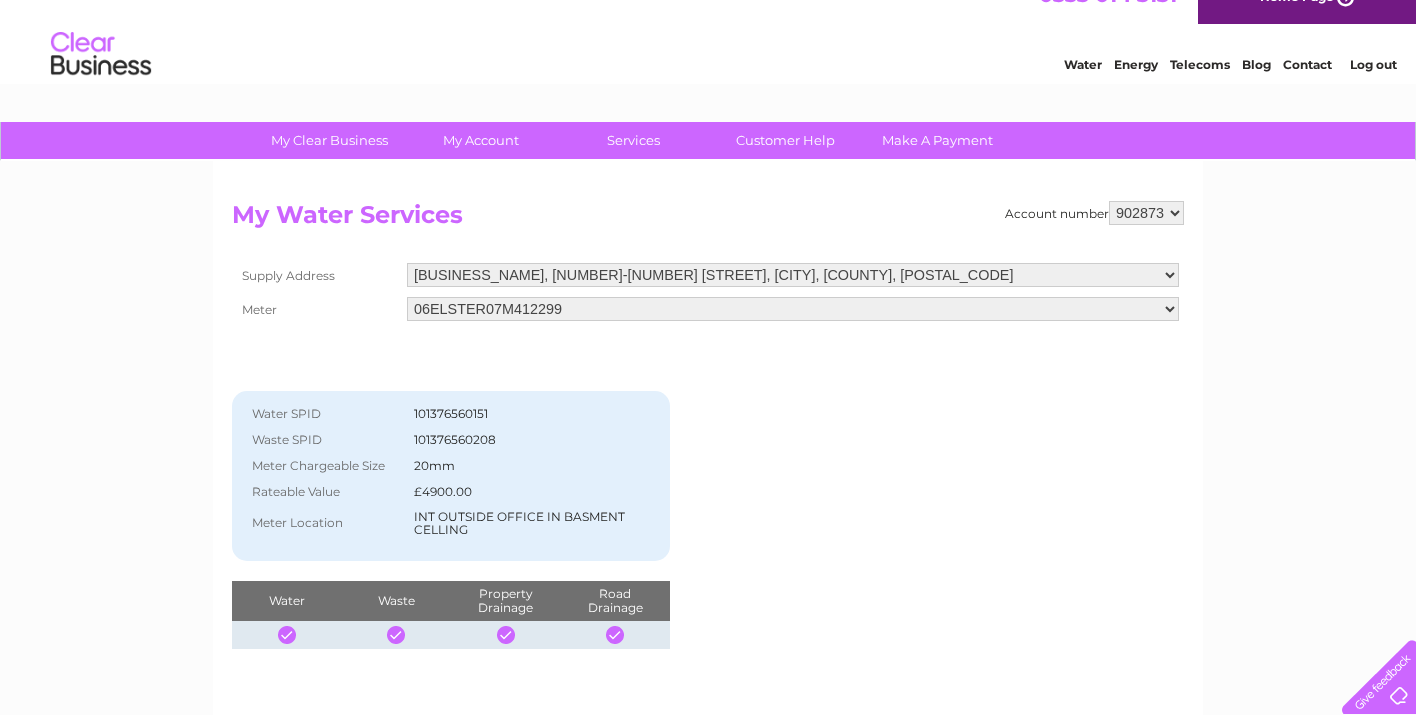 click on "101376560208" at bounding box center (534, 440) 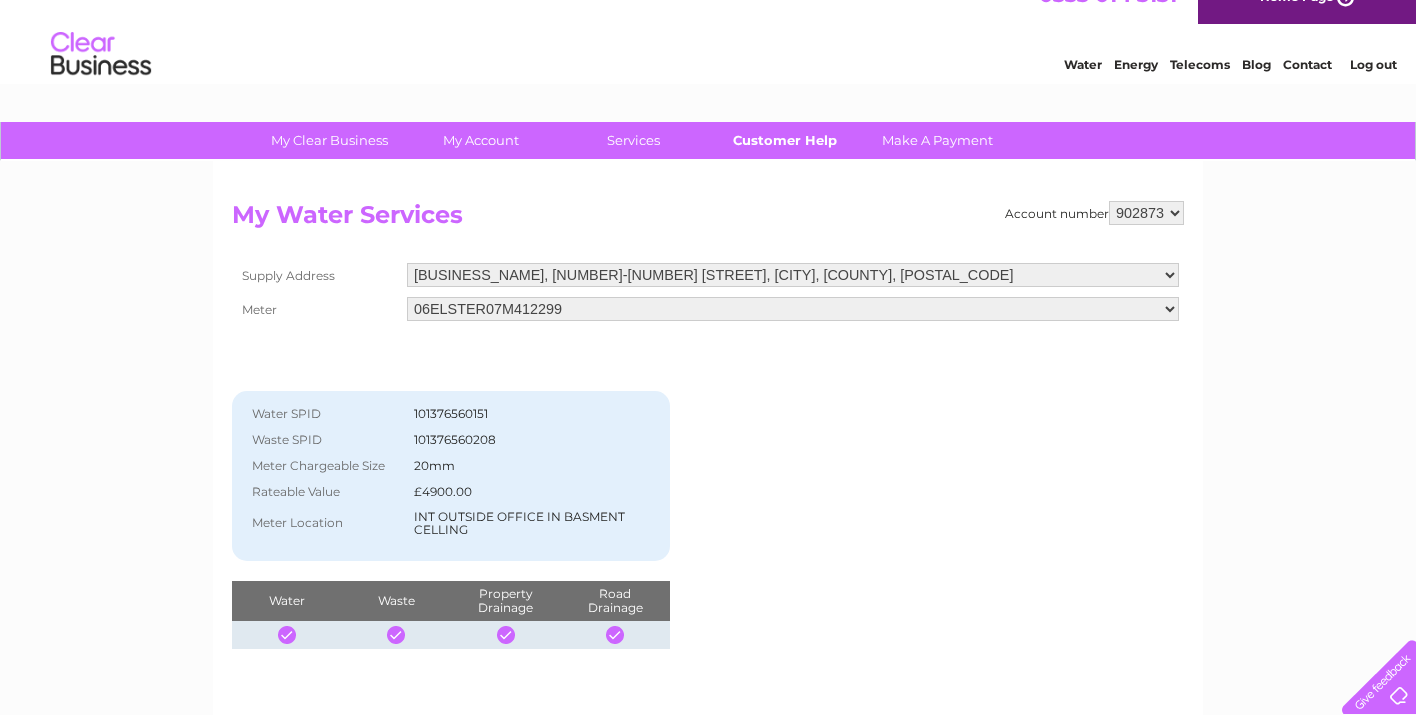 click on "Customer Help" at bounding box center [785, 140] 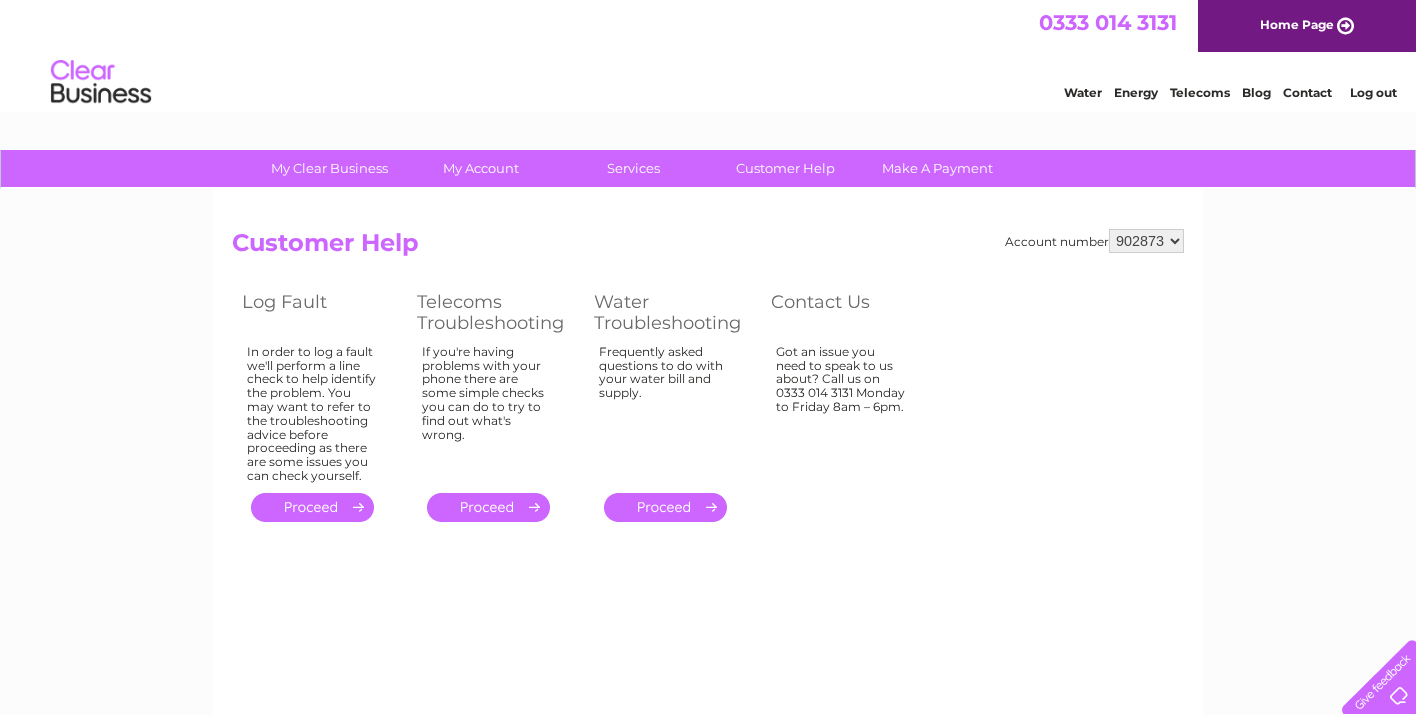 scroll, scrollTop: 0, scrollLeft: 0, axis: both 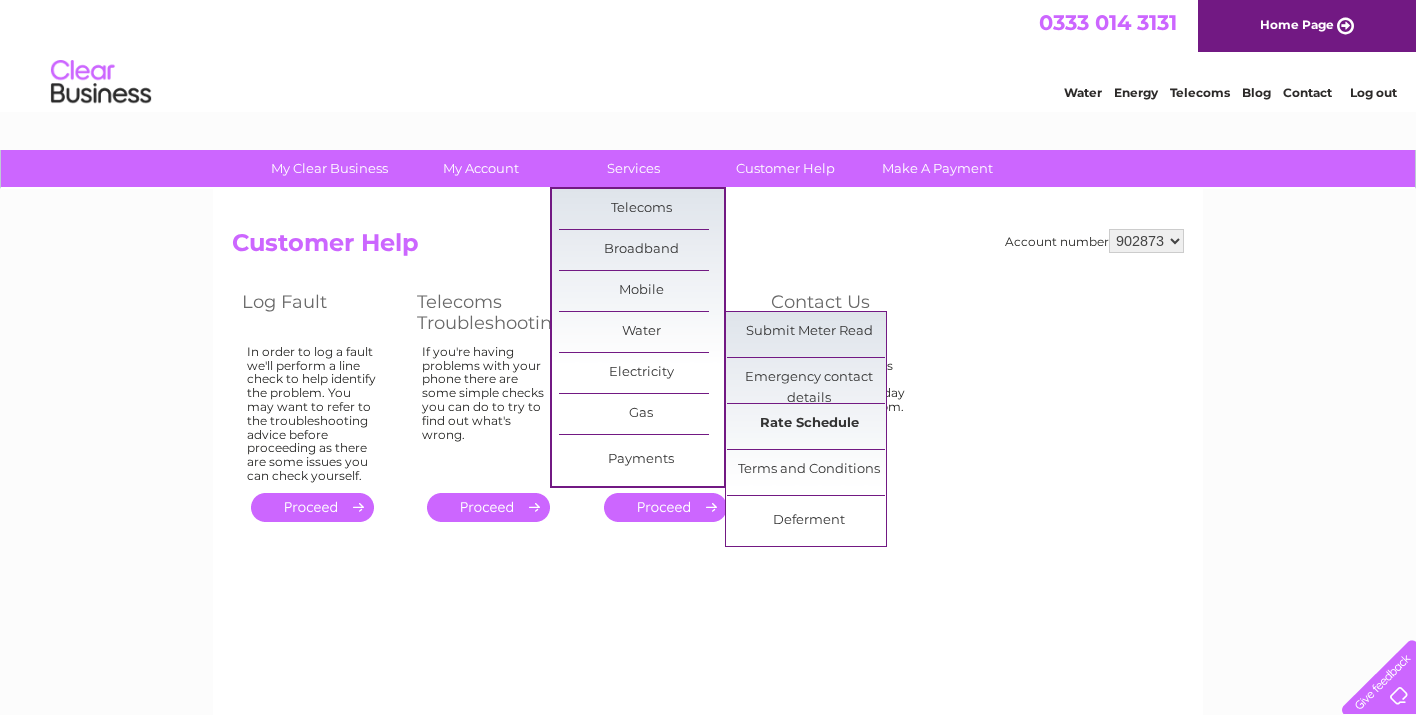 click on "Rate Schedule" at bounding box center [809, 424] 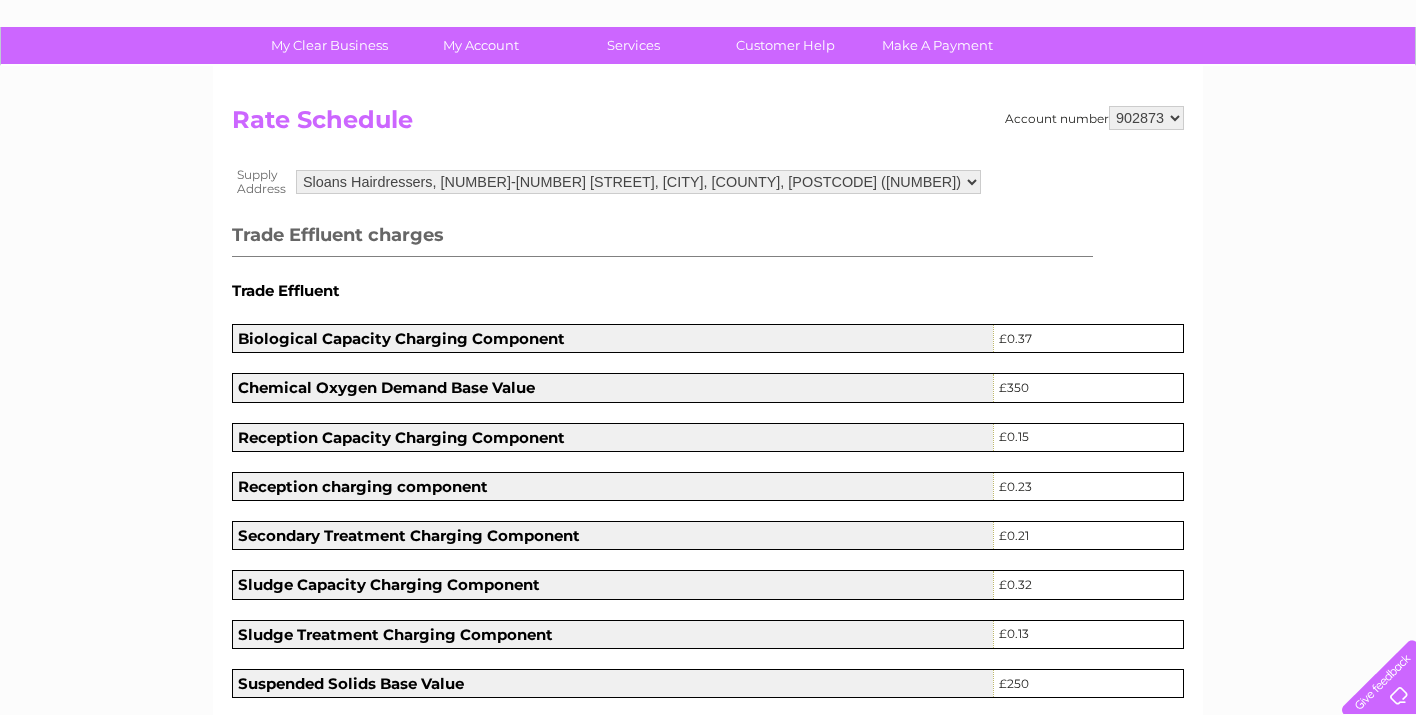 scroll, scrollTop: 122, scrollLeft: 0, axis: vertical 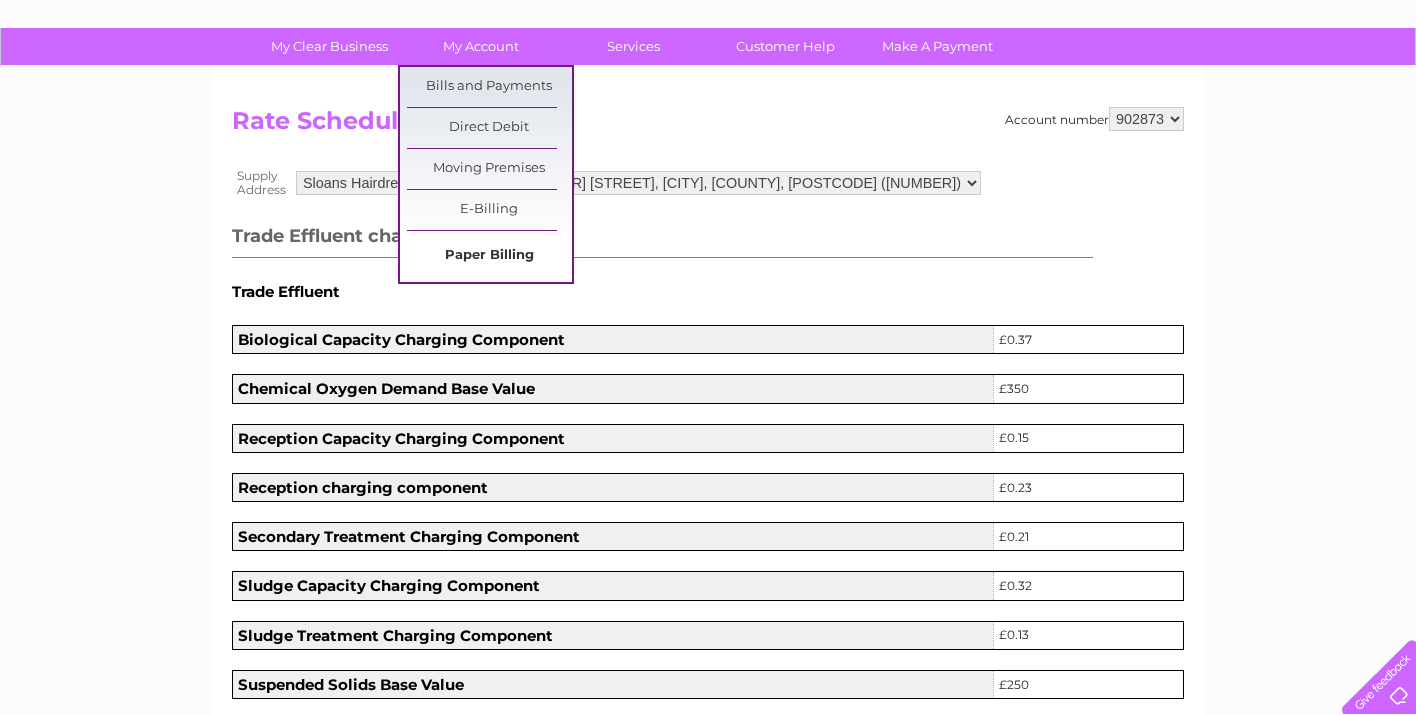 click on "Paper Billing" at bounding box center (489, 256) 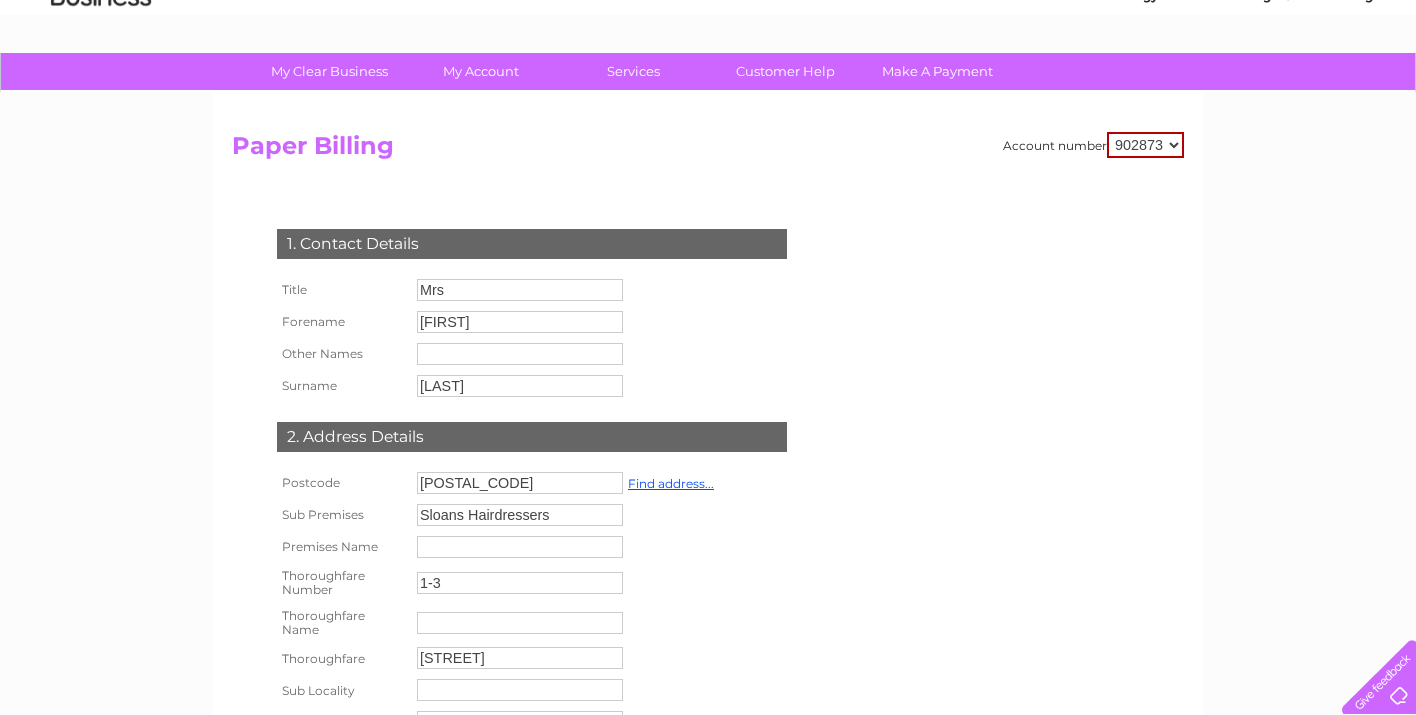 scroll, scrollTop: 84, scrollLeft: 0, axis: vertical 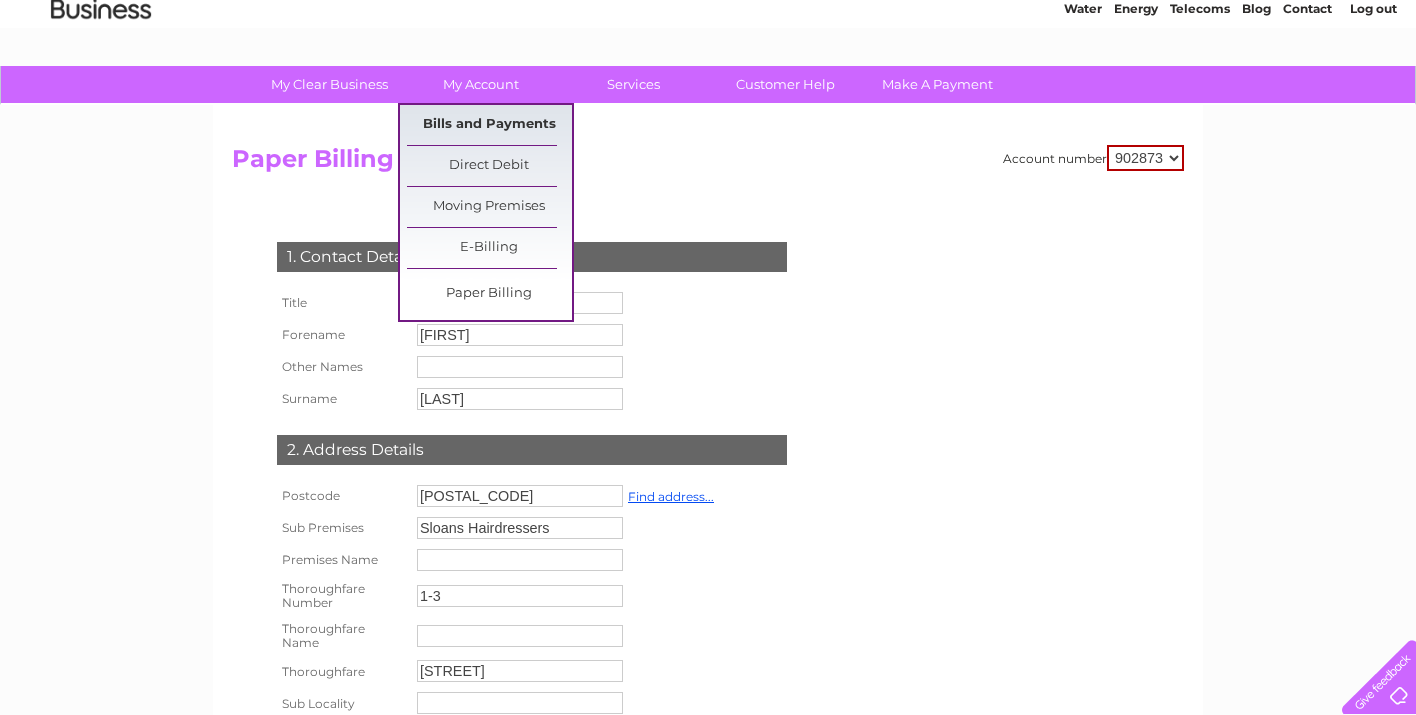 click on "Bills and Payments" at bounding box center [489, 125] 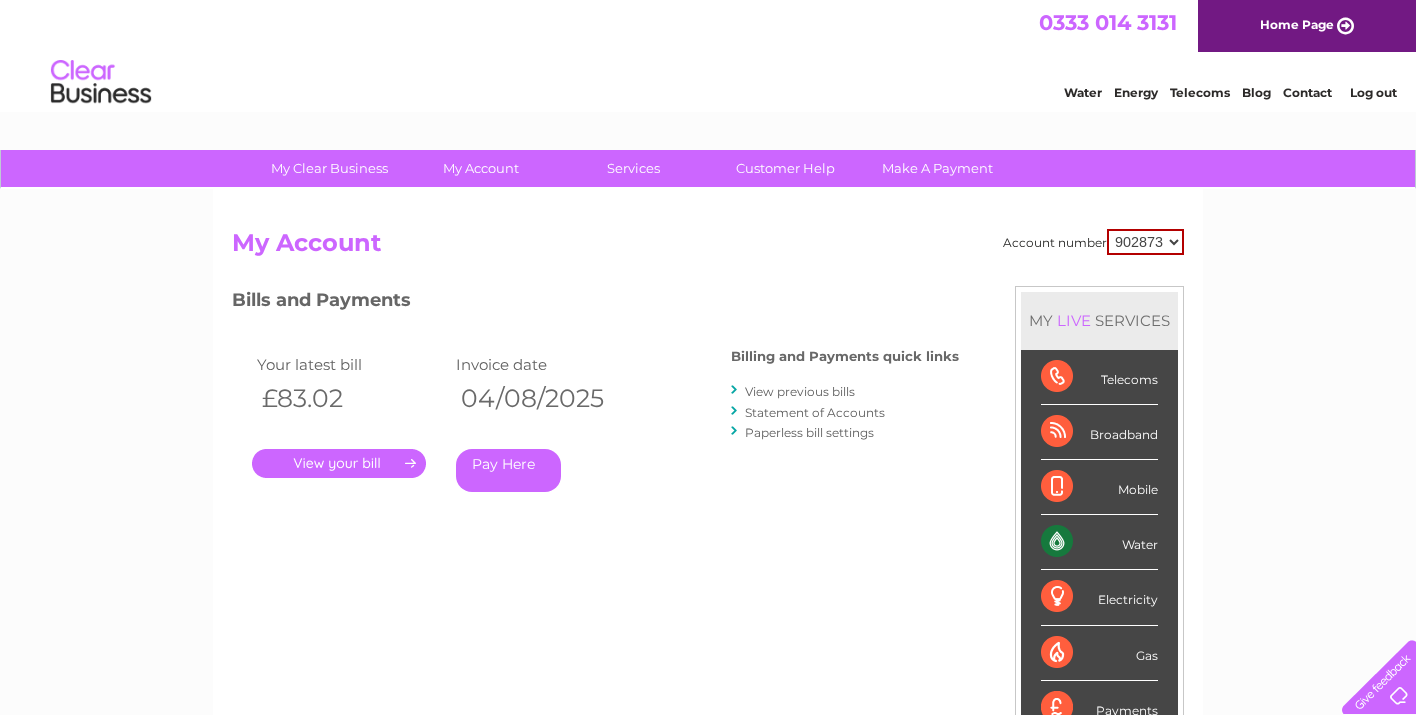 scroll, scrollTop: 0, scrollLeft: 0, axis: both 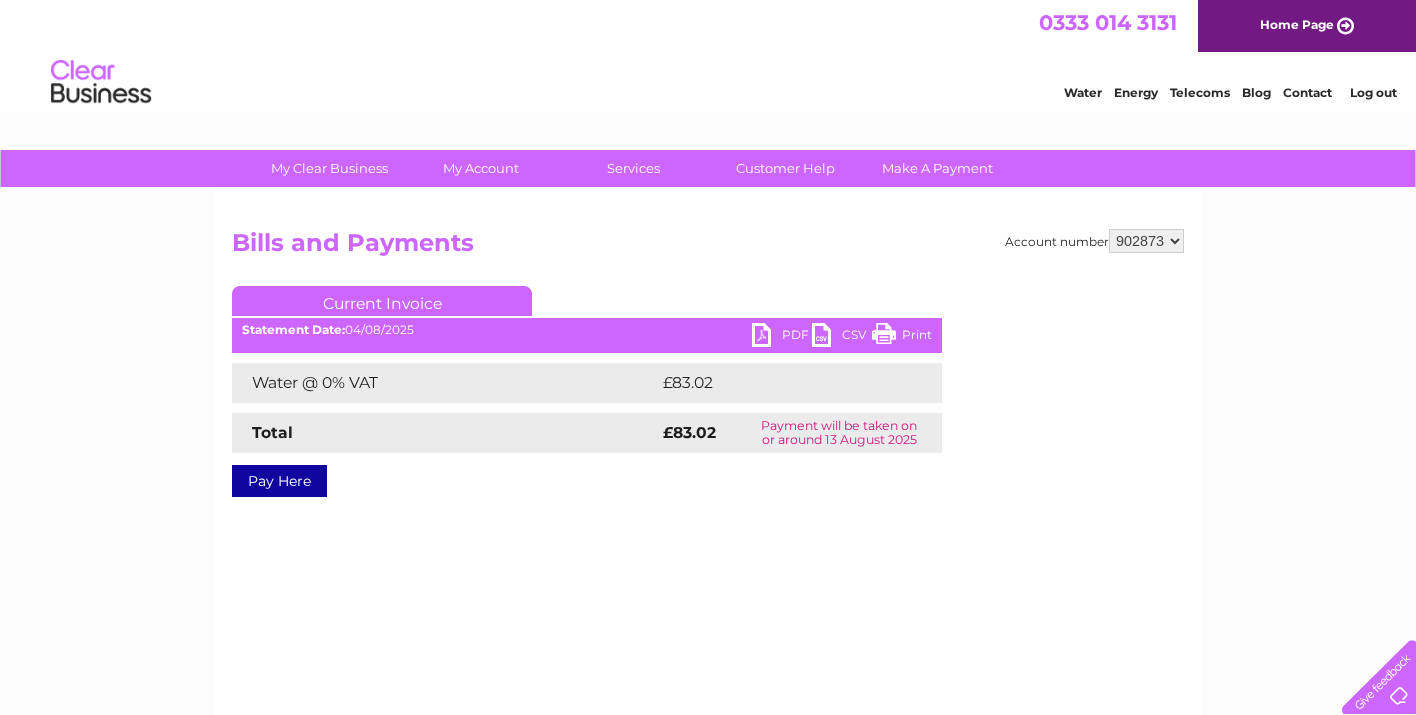 click on "Water" at bounding box center (1083, 92) 